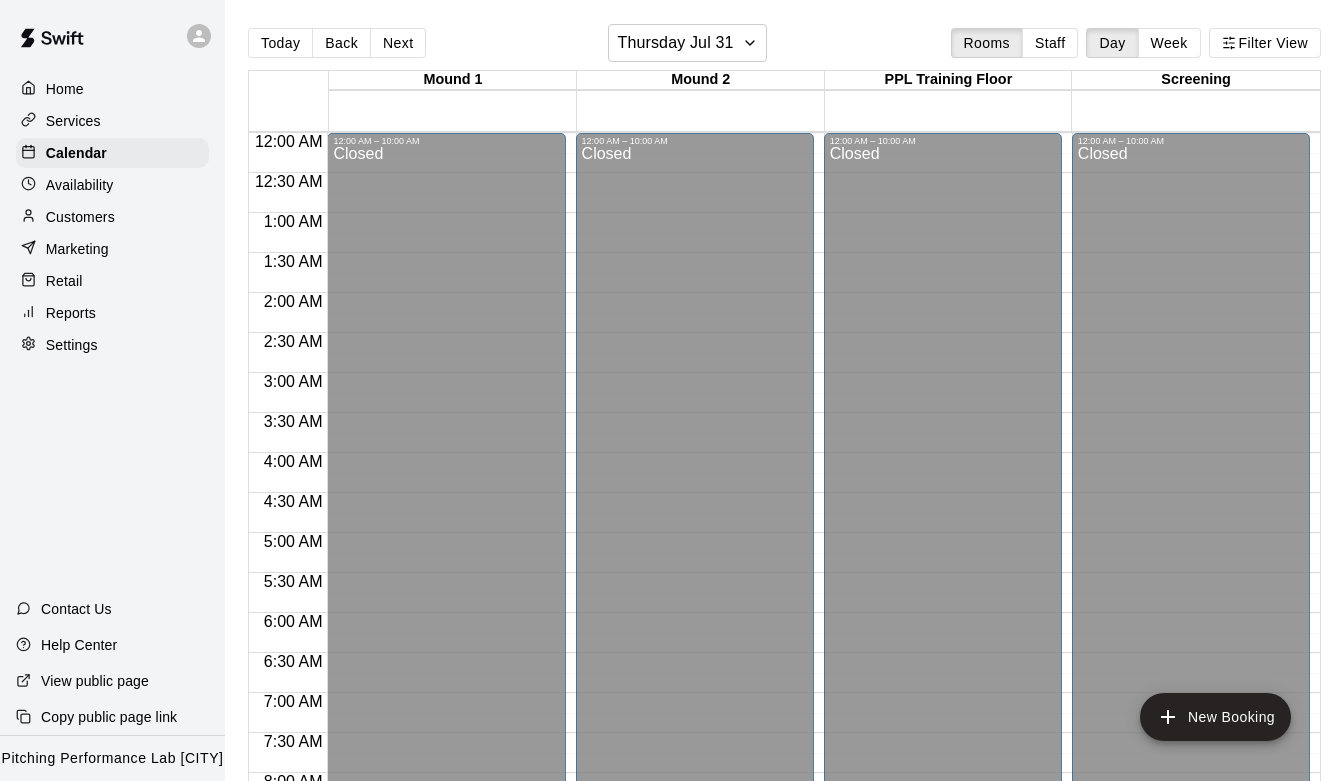 scroll, scrollTop: 0, scrollLeft: 0, axis: both 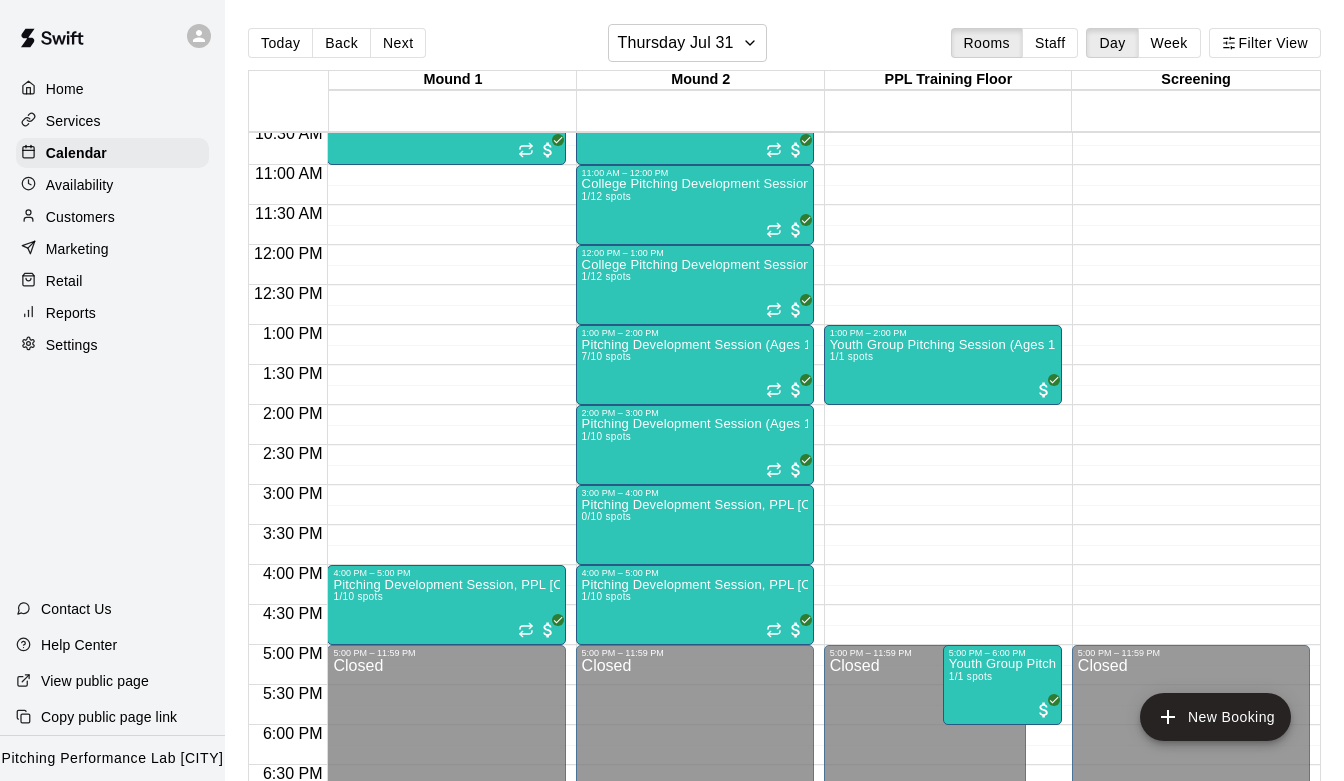 click on "Marketing" at bounding box center (112, 249) 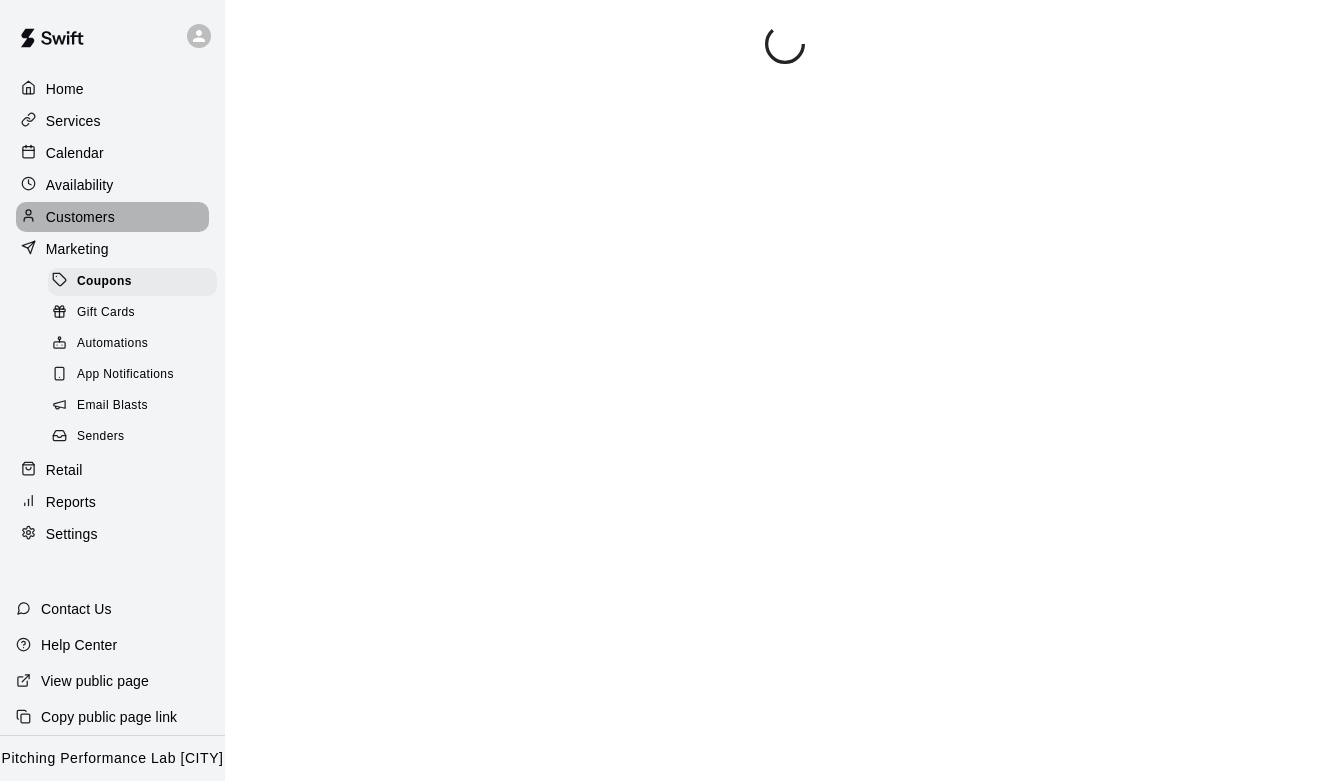click on "Customers" at bounding box center [80, 217] 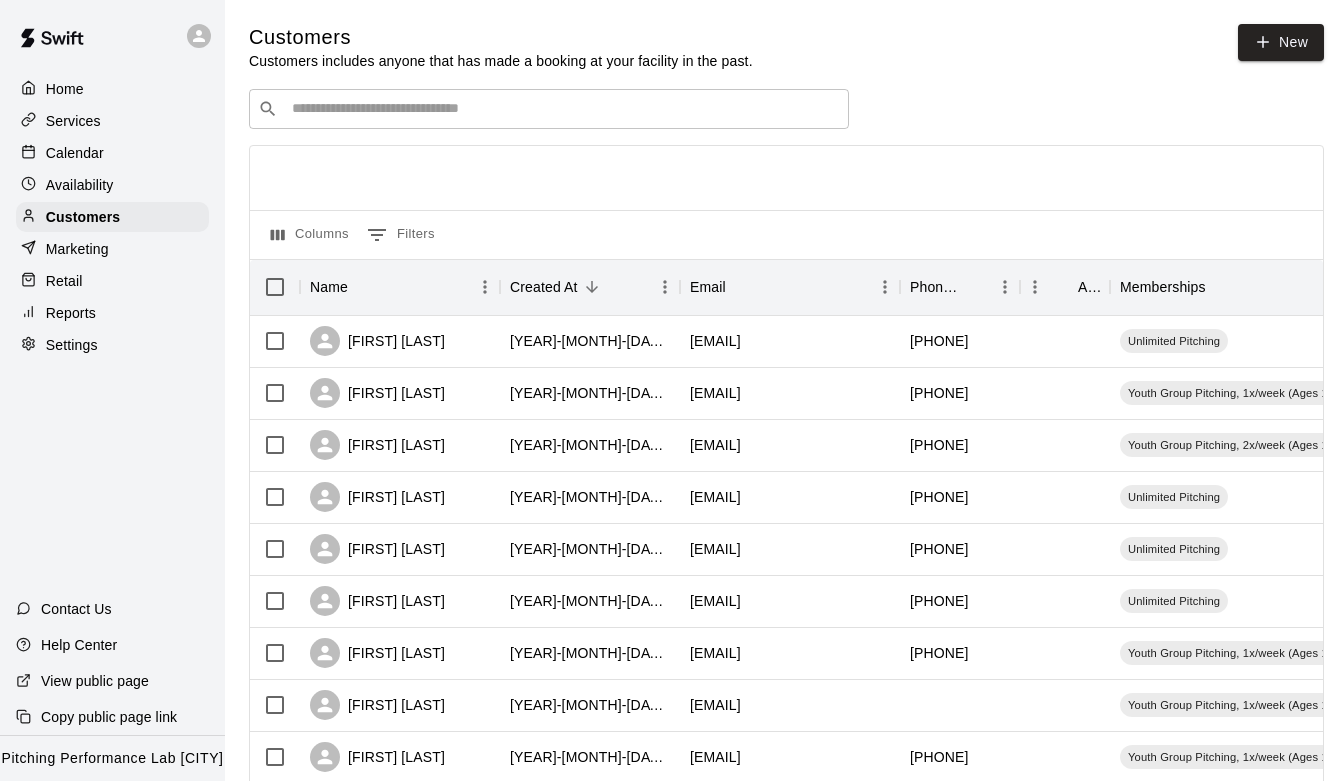 click at bounding box center (563, 109) 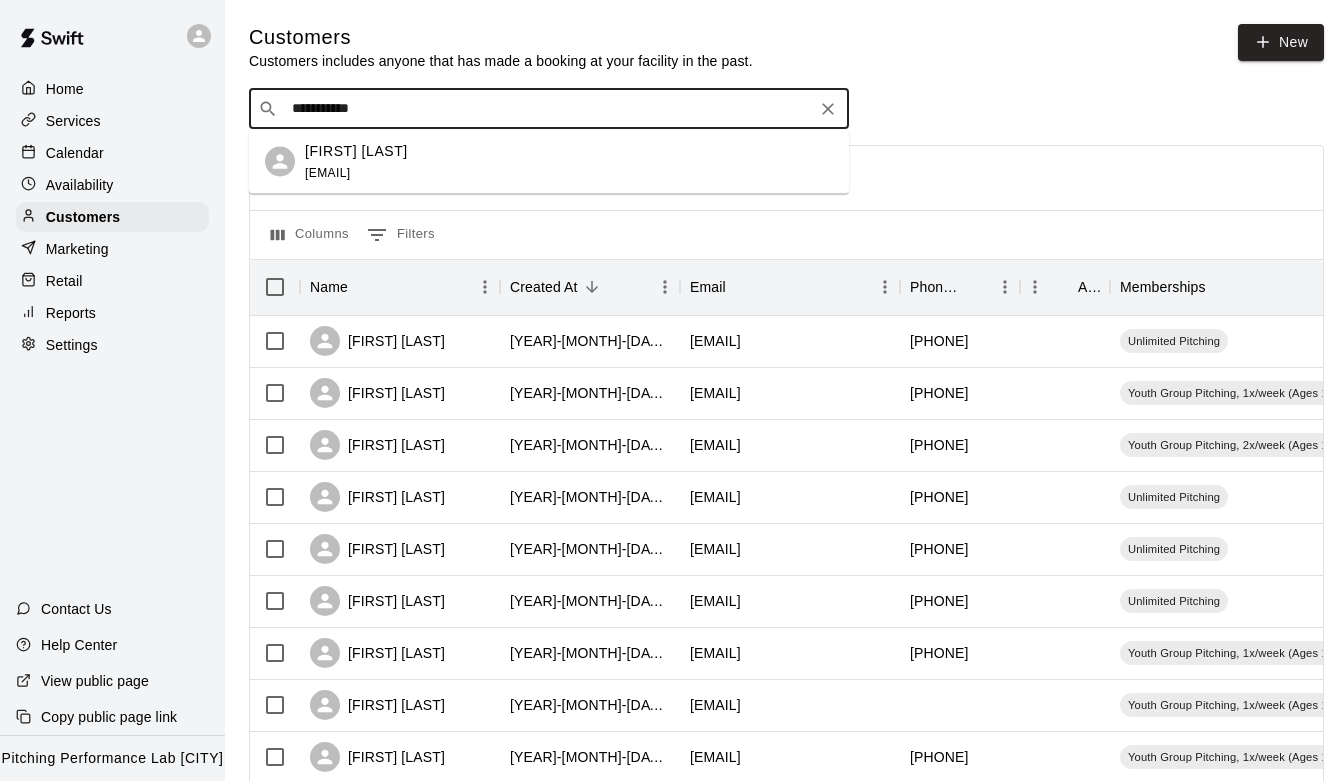 type on "**********" 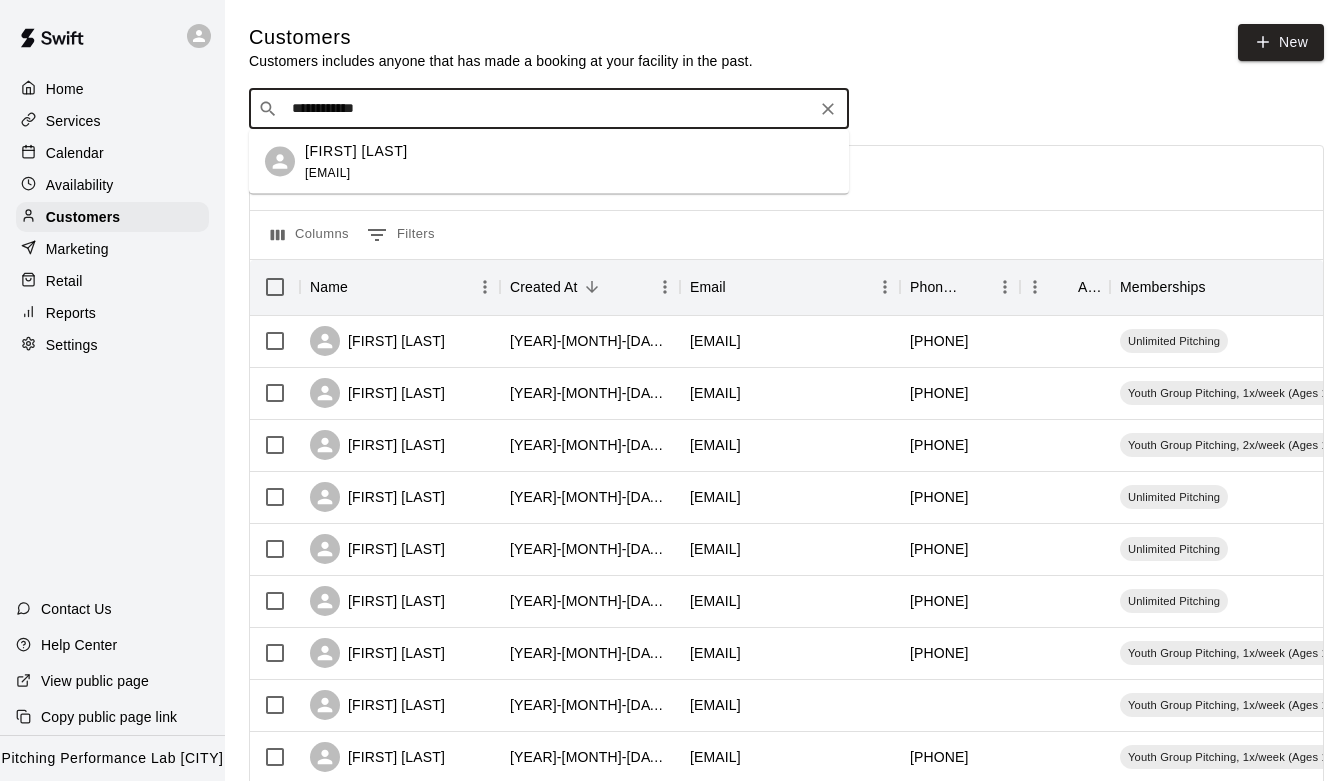 click on "[FIRST] [LAST] [EMAIL]" at bounding box center (569, 161) 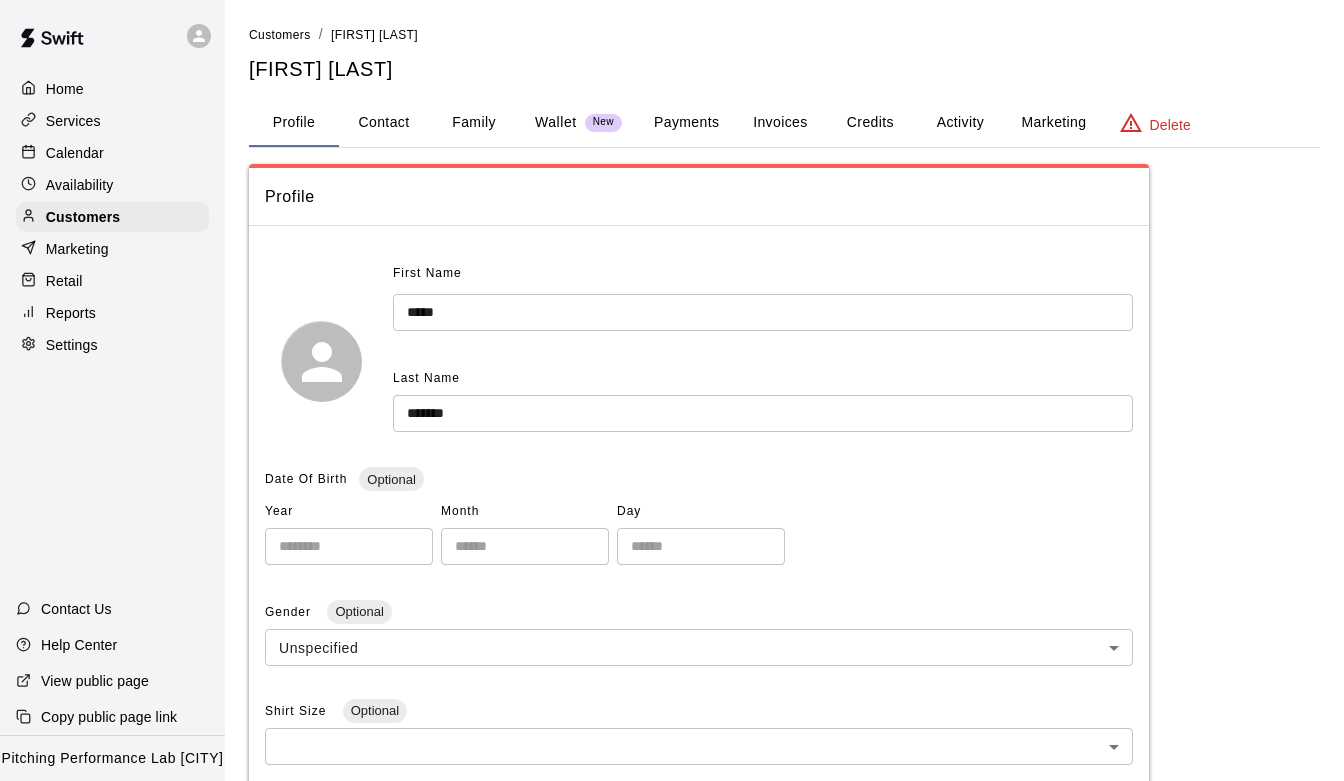click on "Activity" at bounding box center [960, 123] 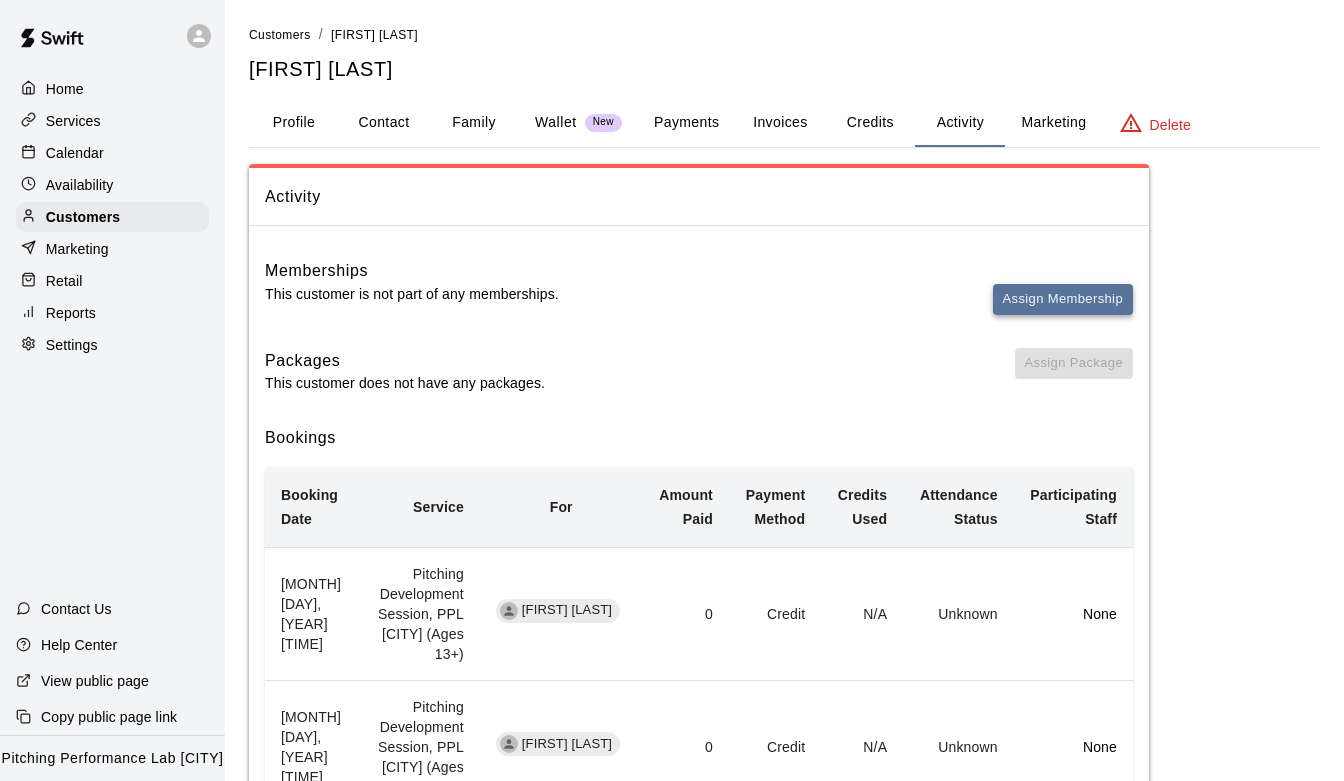 click on "Assign Membership" at bounding box center [1063, 299] 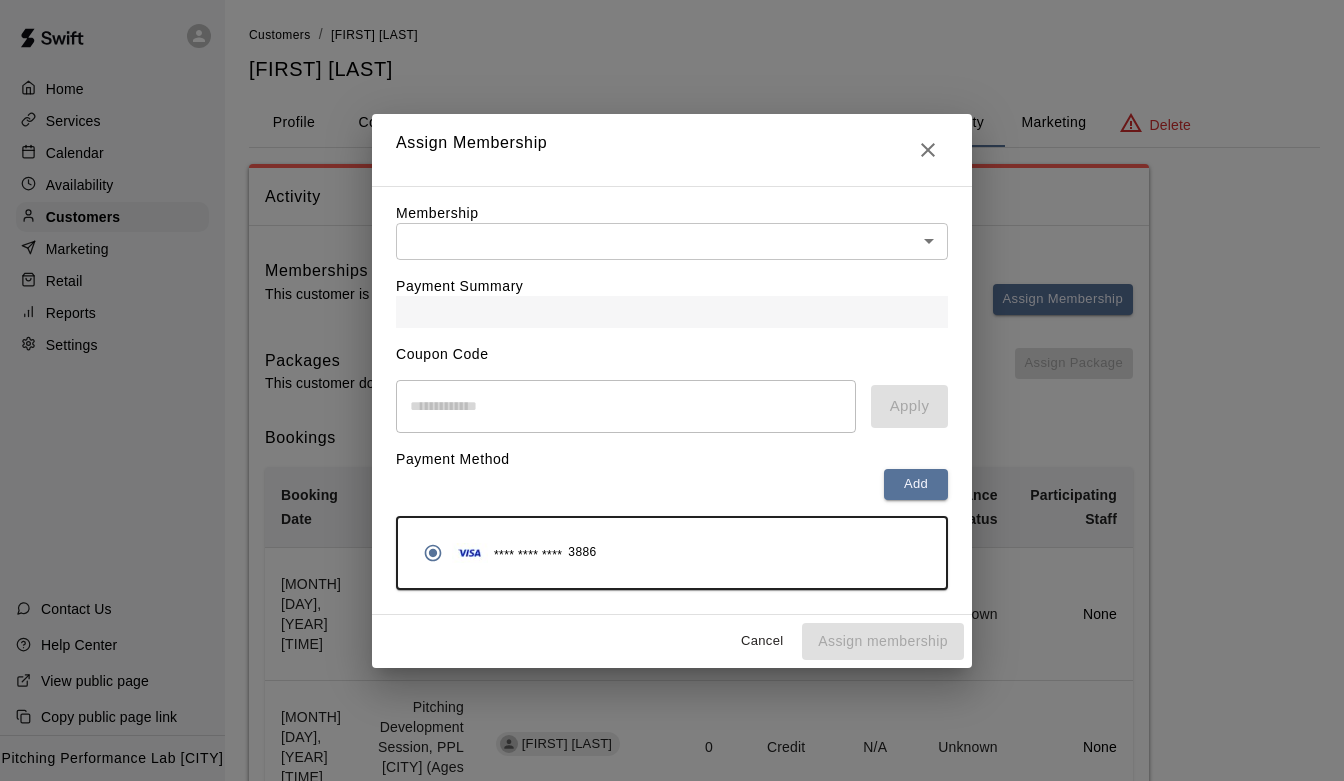 click on "Payment Summary" at bounding box center (672, 294) 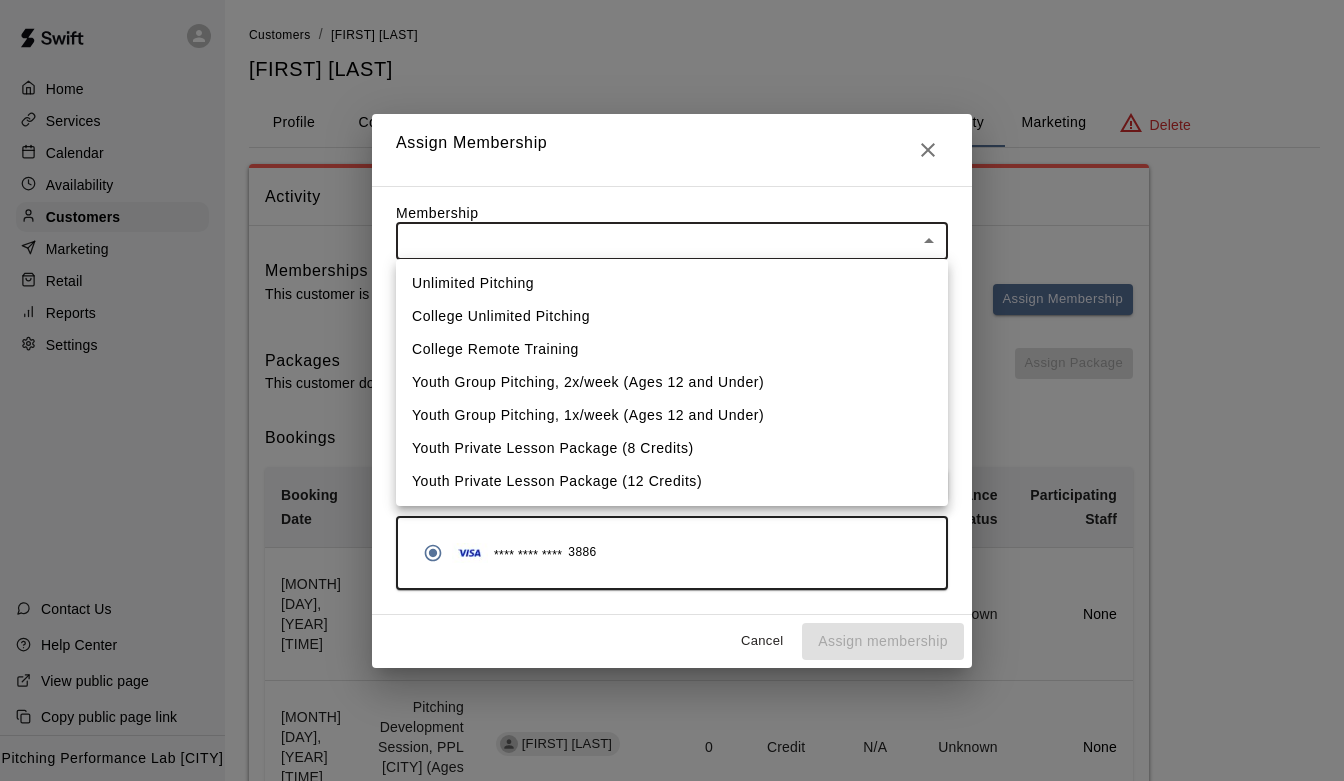 click on "Unlimited Pitching" at bounding box center [672, 283] 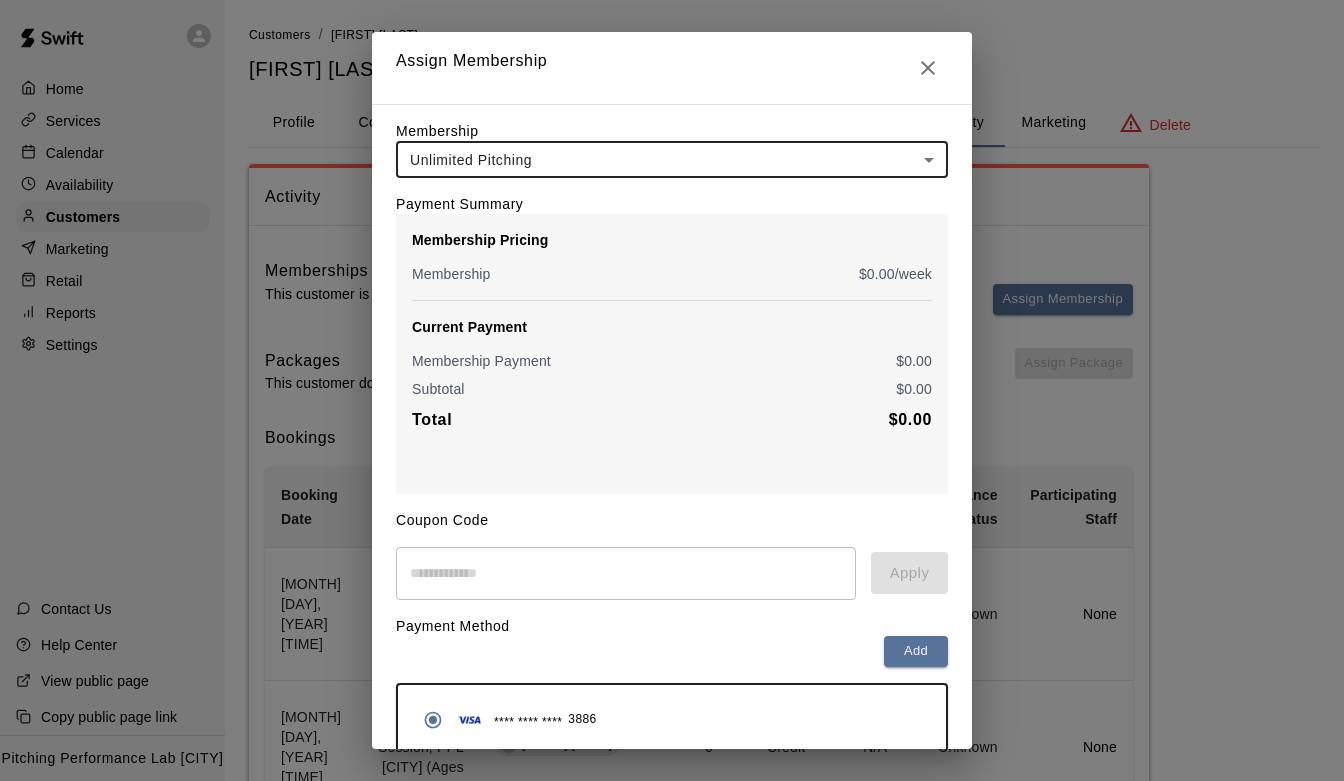 scroll, scrollTop: 87, scrollLeft: 0, axis: vertical 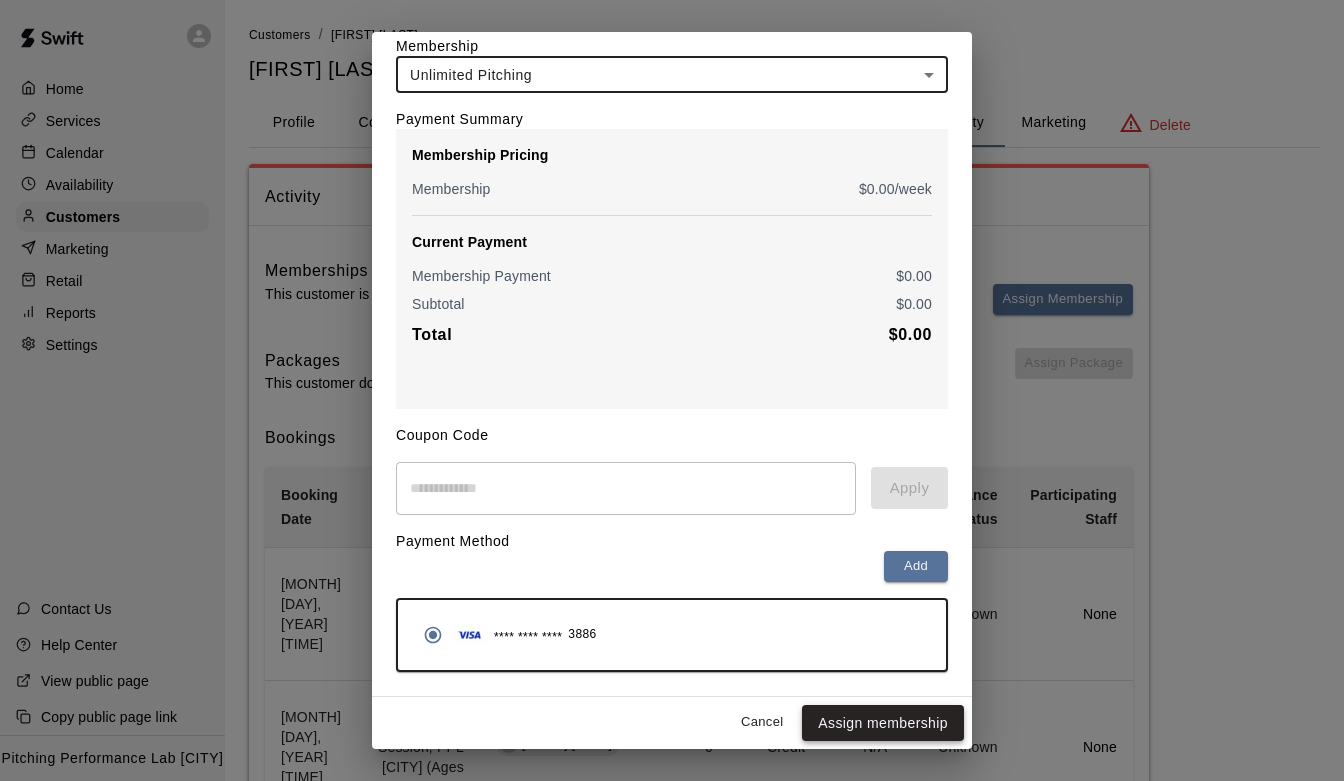 click on "Assign membership" at bounding box center [883, 723] 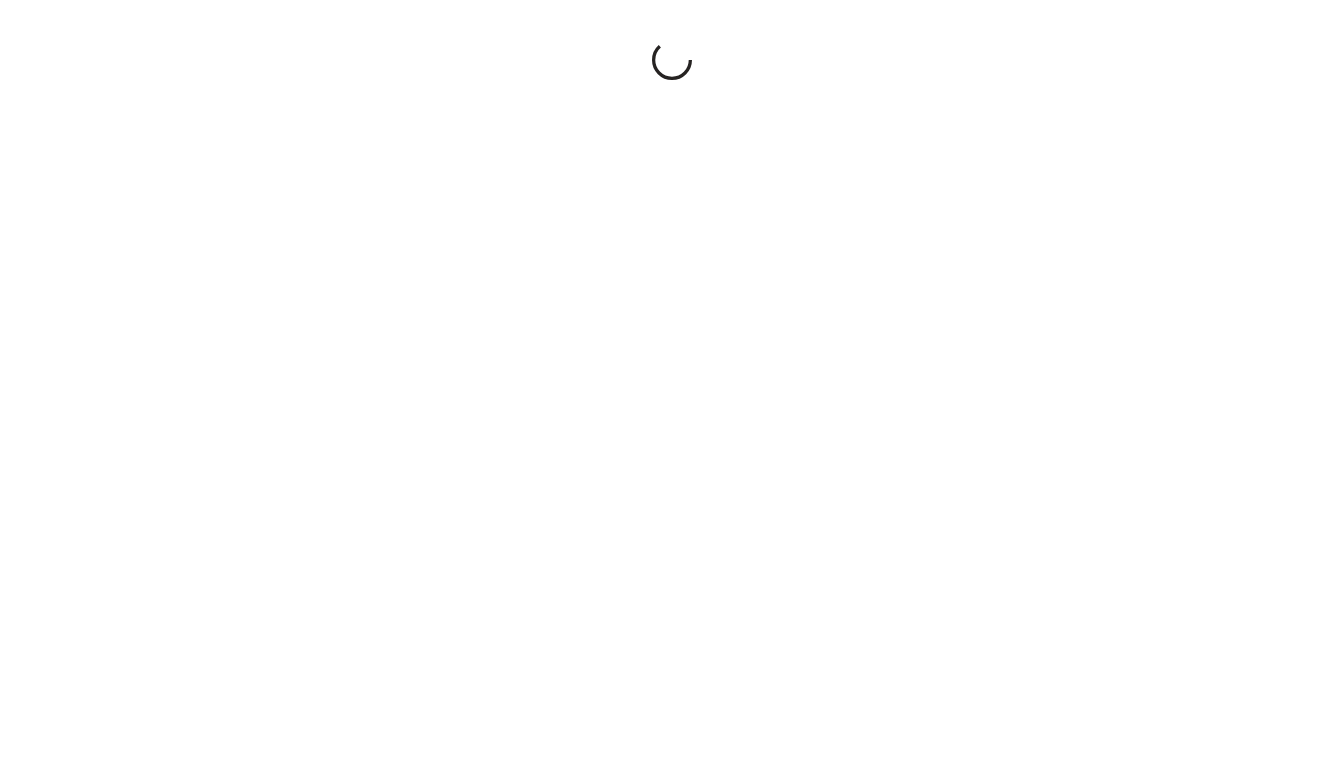 scroll, scrollTop: 0, scrollLeft: 0, axis: both 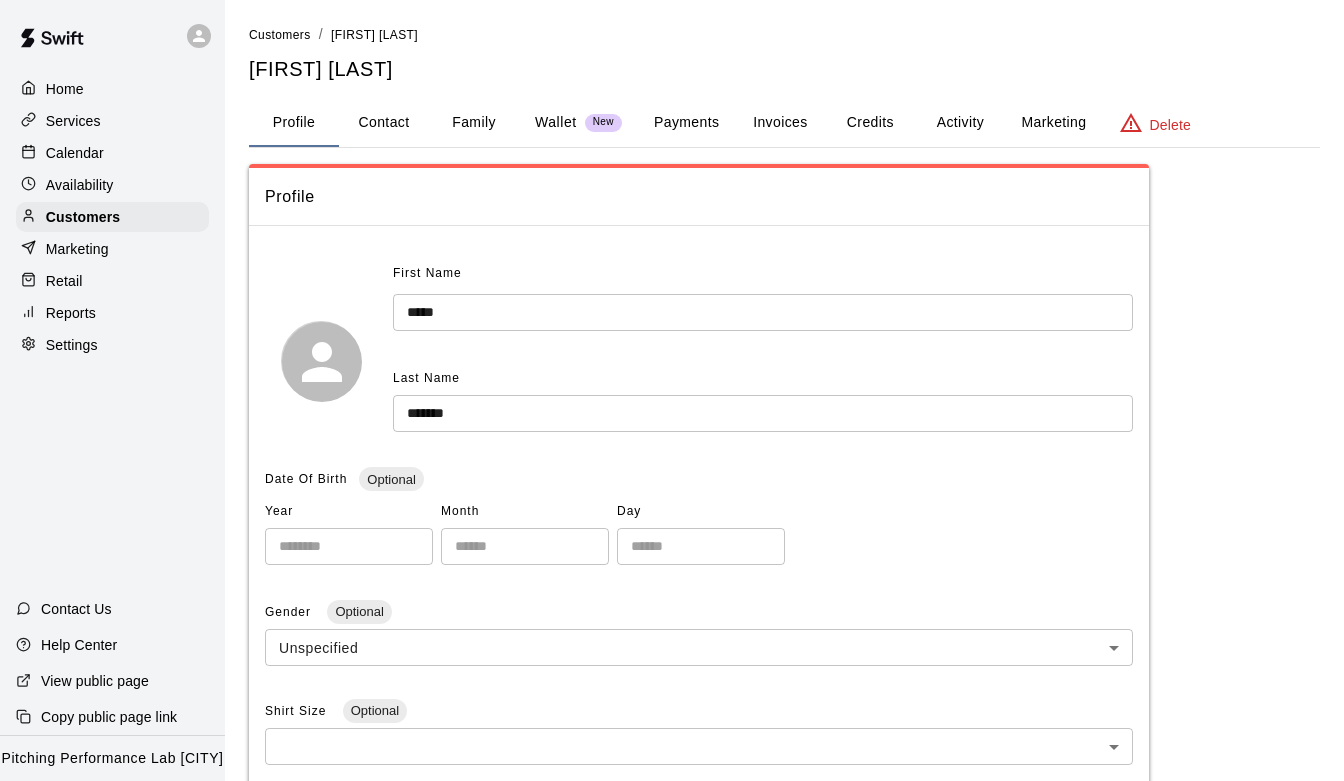 click on "Availability" at bounding box center (112, 185) 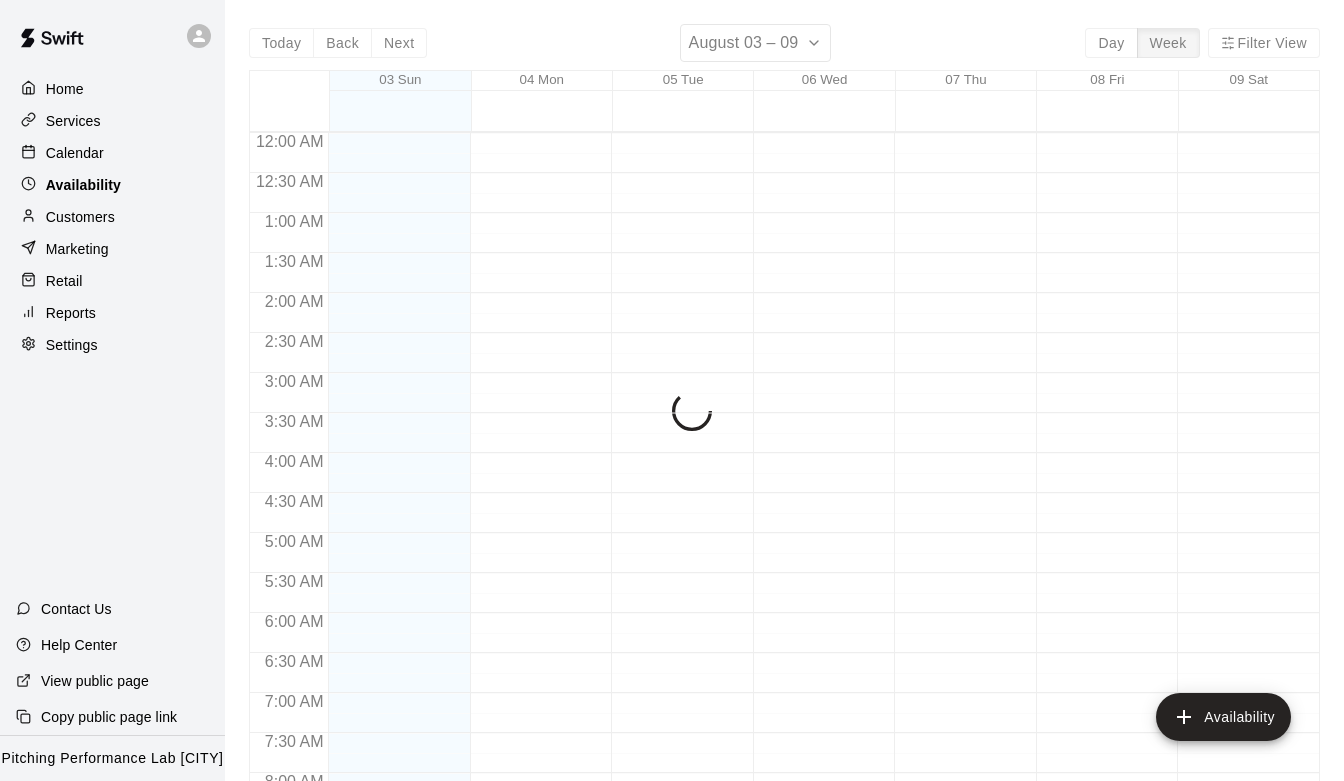 scroll, scrollTop: 1250, scrollLeft: 0, axis: vertical 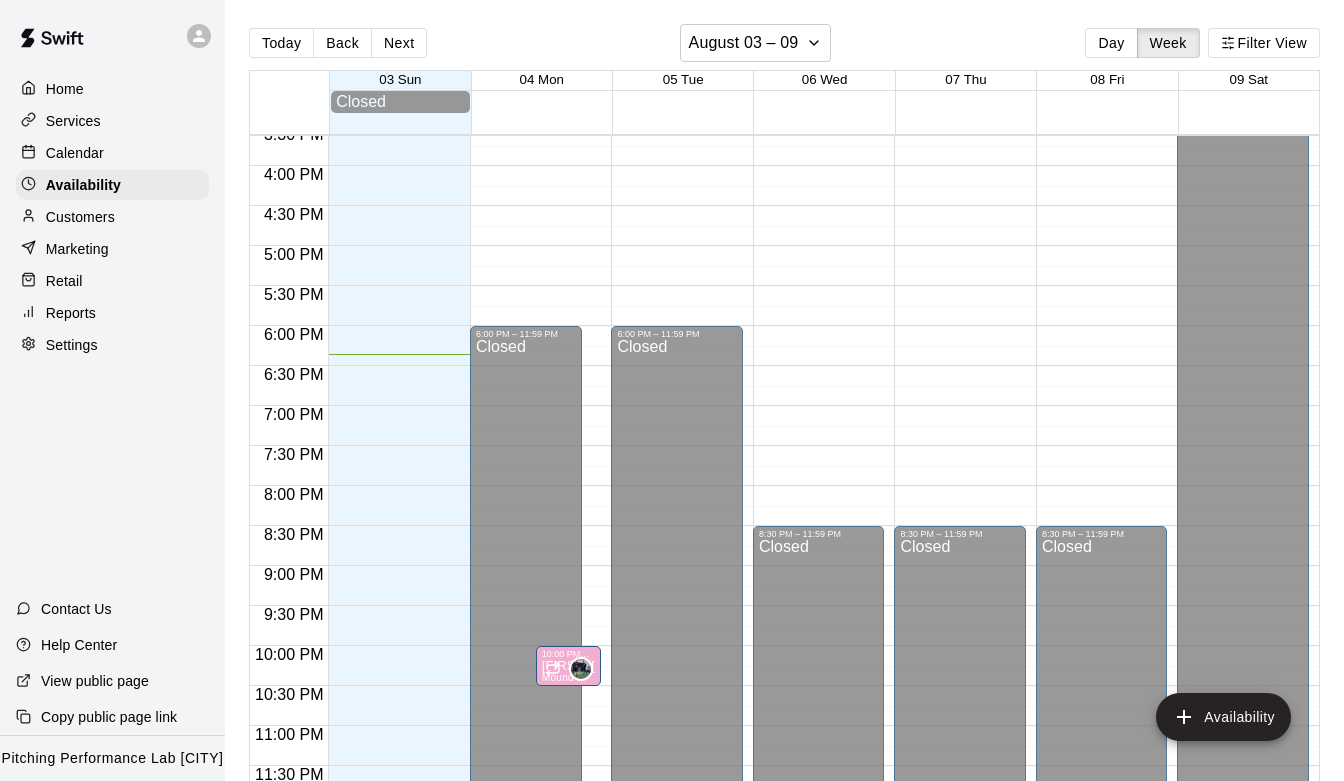 click on "Customers" at bounding box center (112, 217) 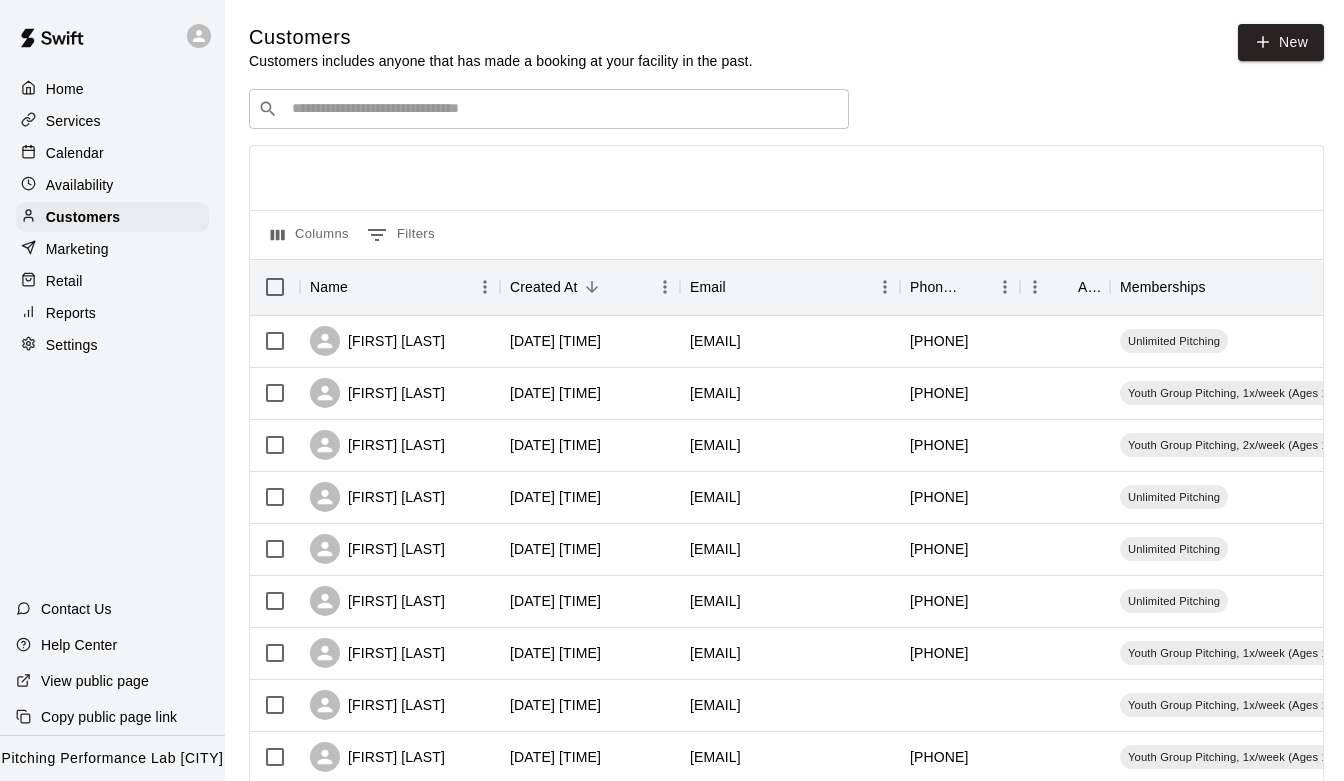 click at bounding box center (563, 109) 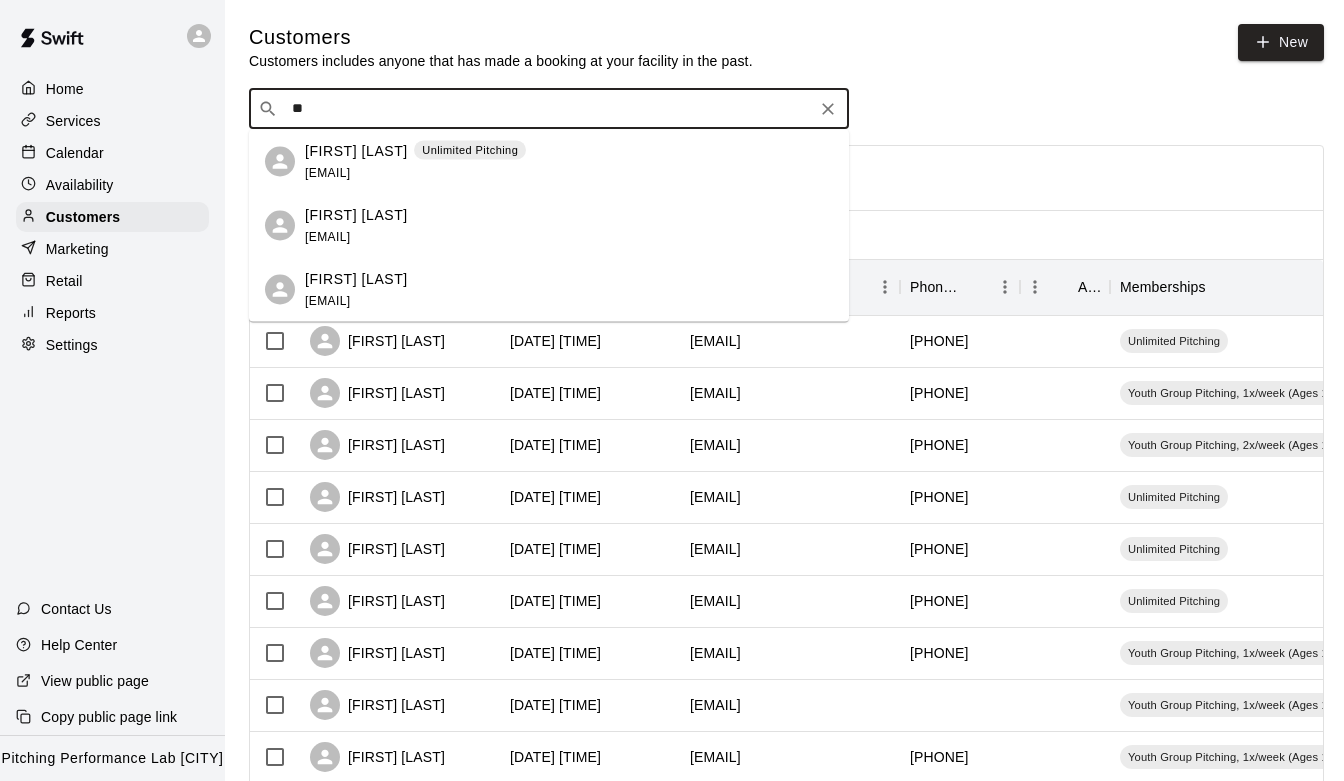type on "*" 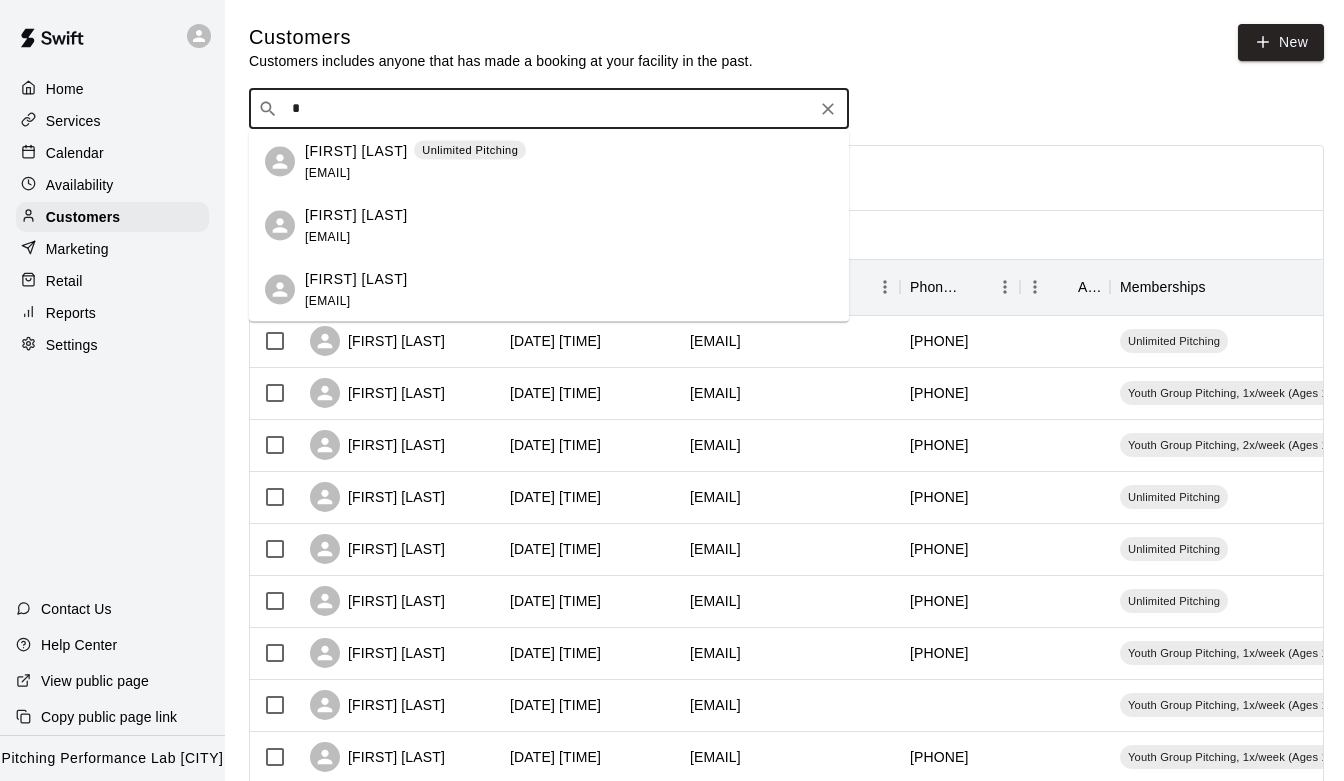 type 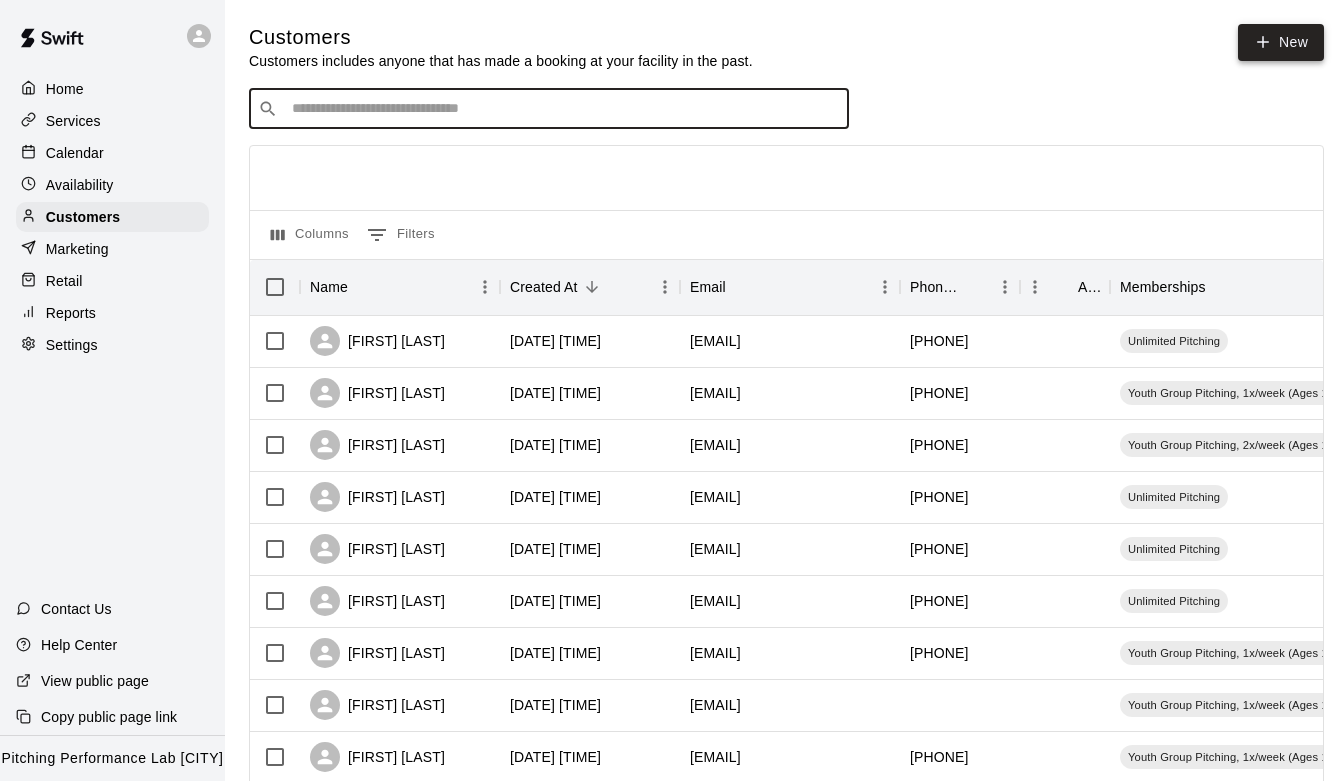 click on "New" at bounding box center (1281, 42) 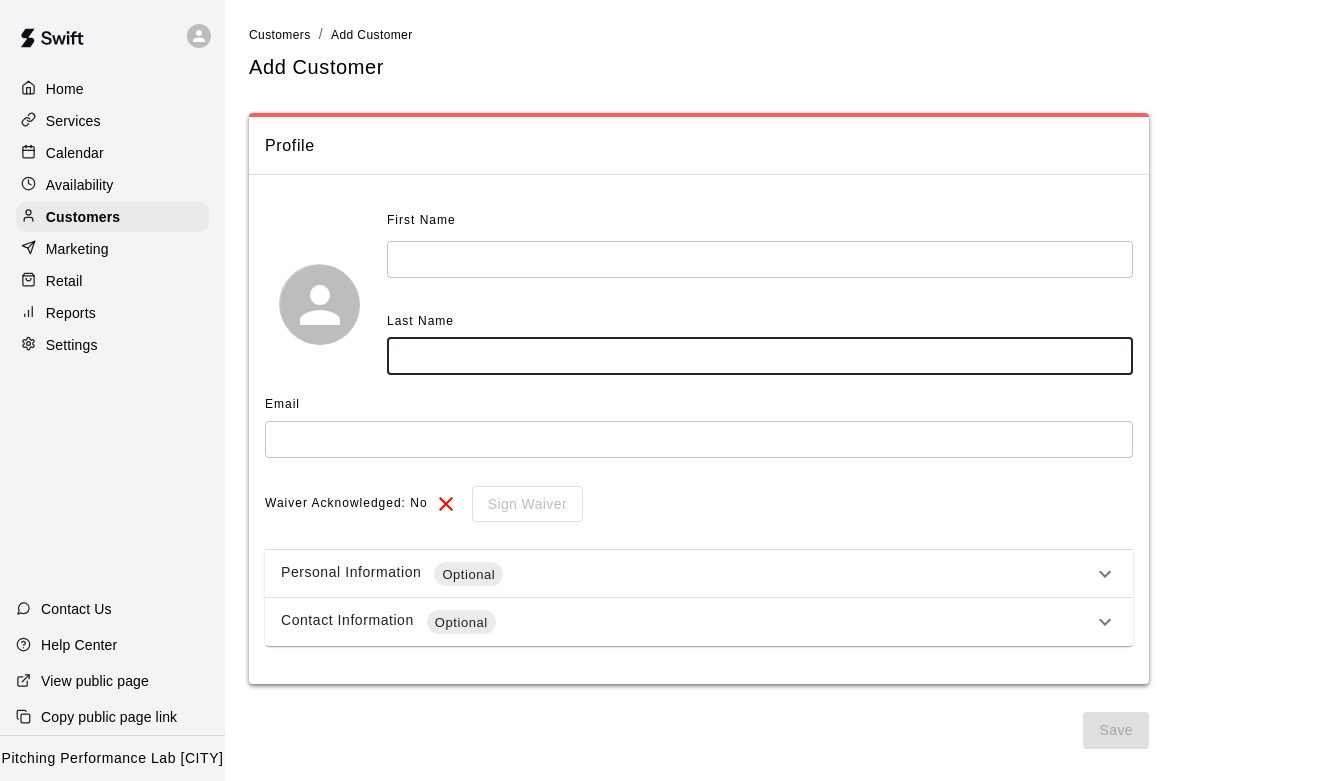 click at bounding box center [760, 356] 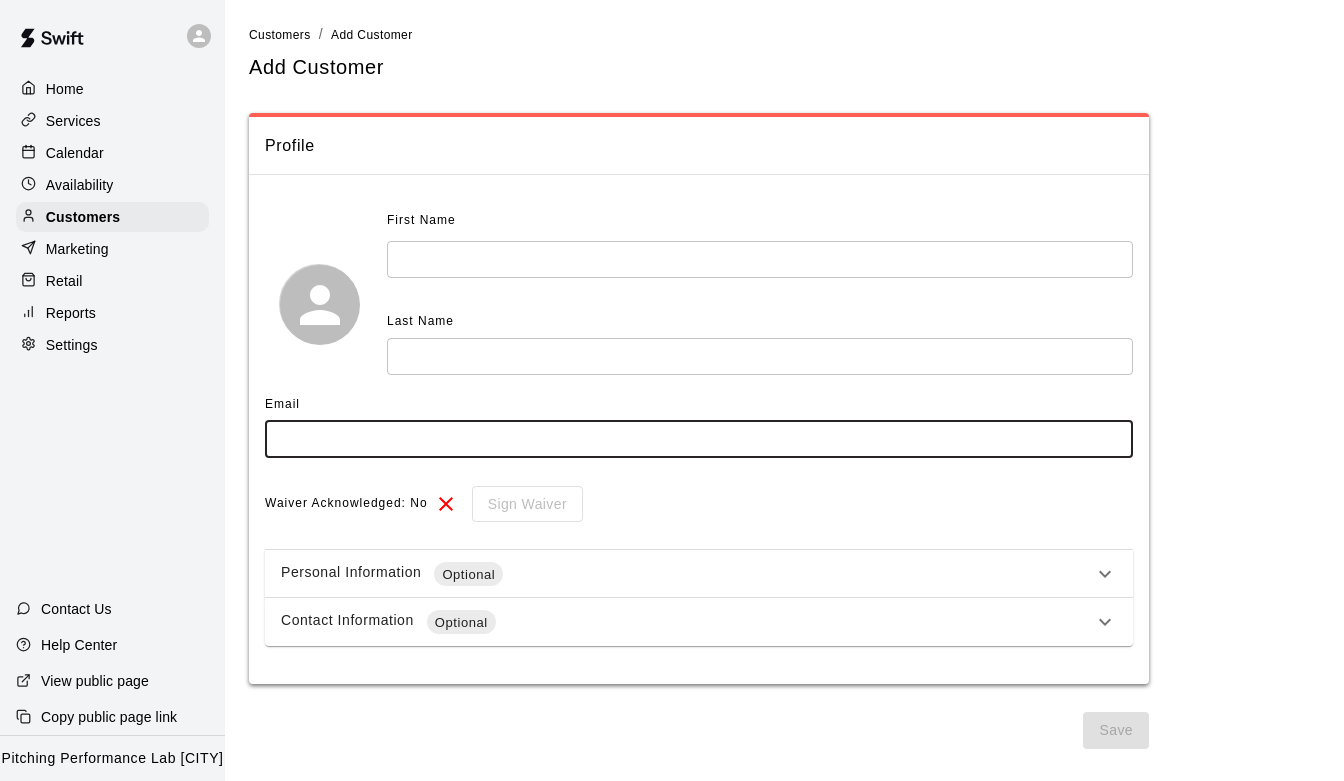 paste on "**********" 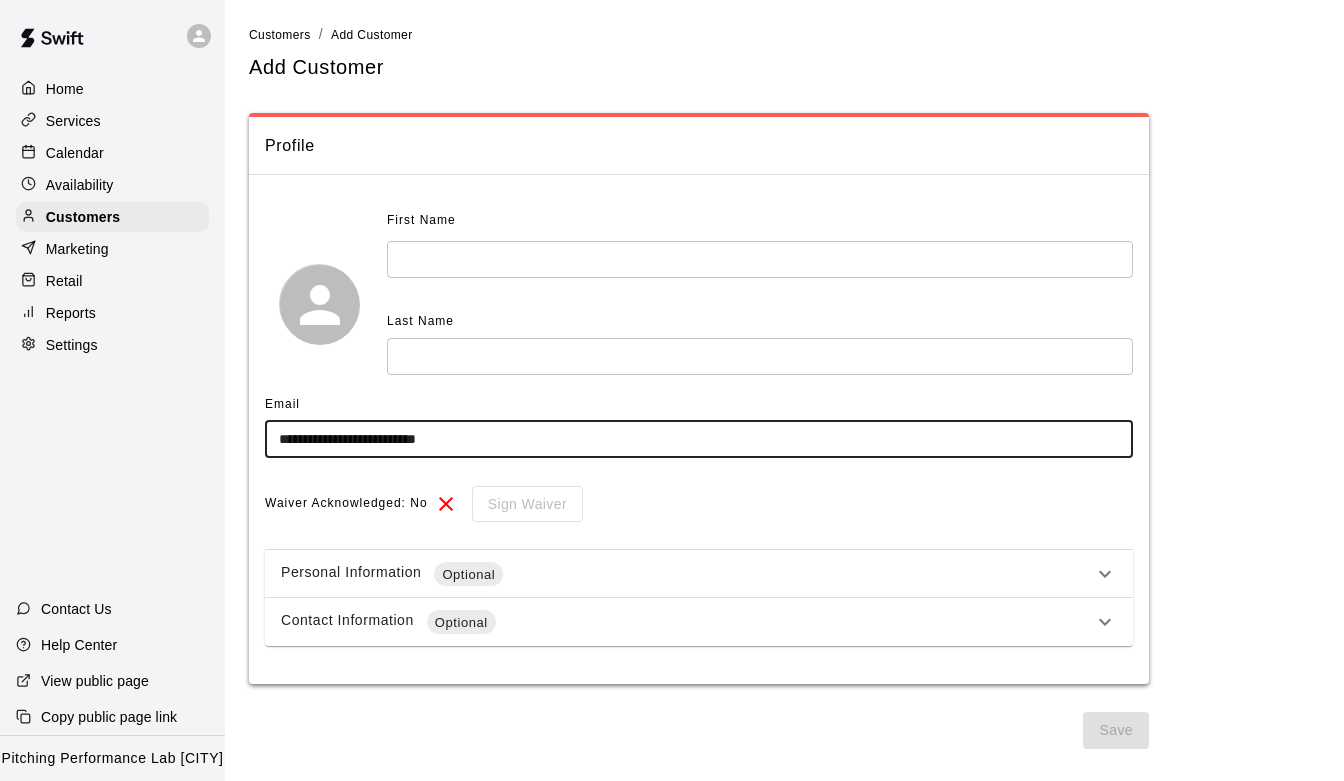 type on "**********" 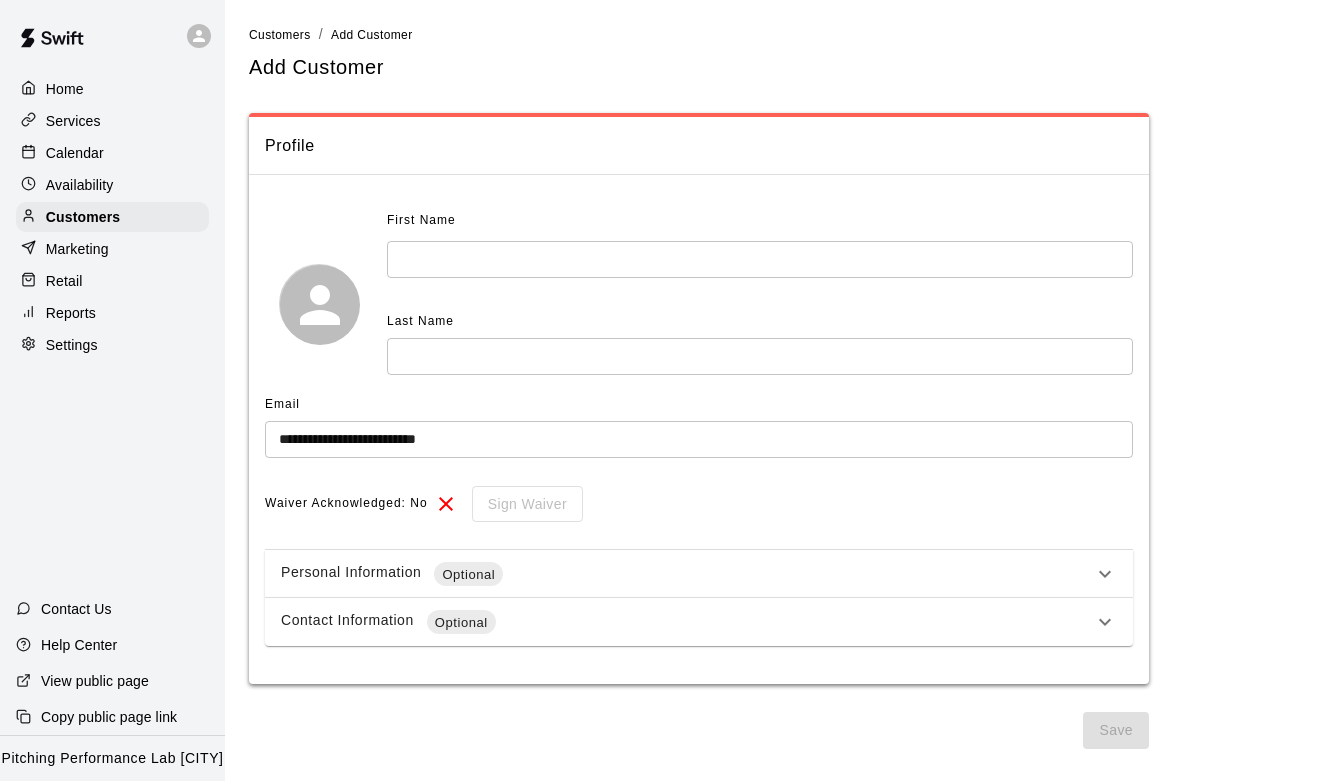 click on "Personal Information Optional" at bounding box center [699, 574] 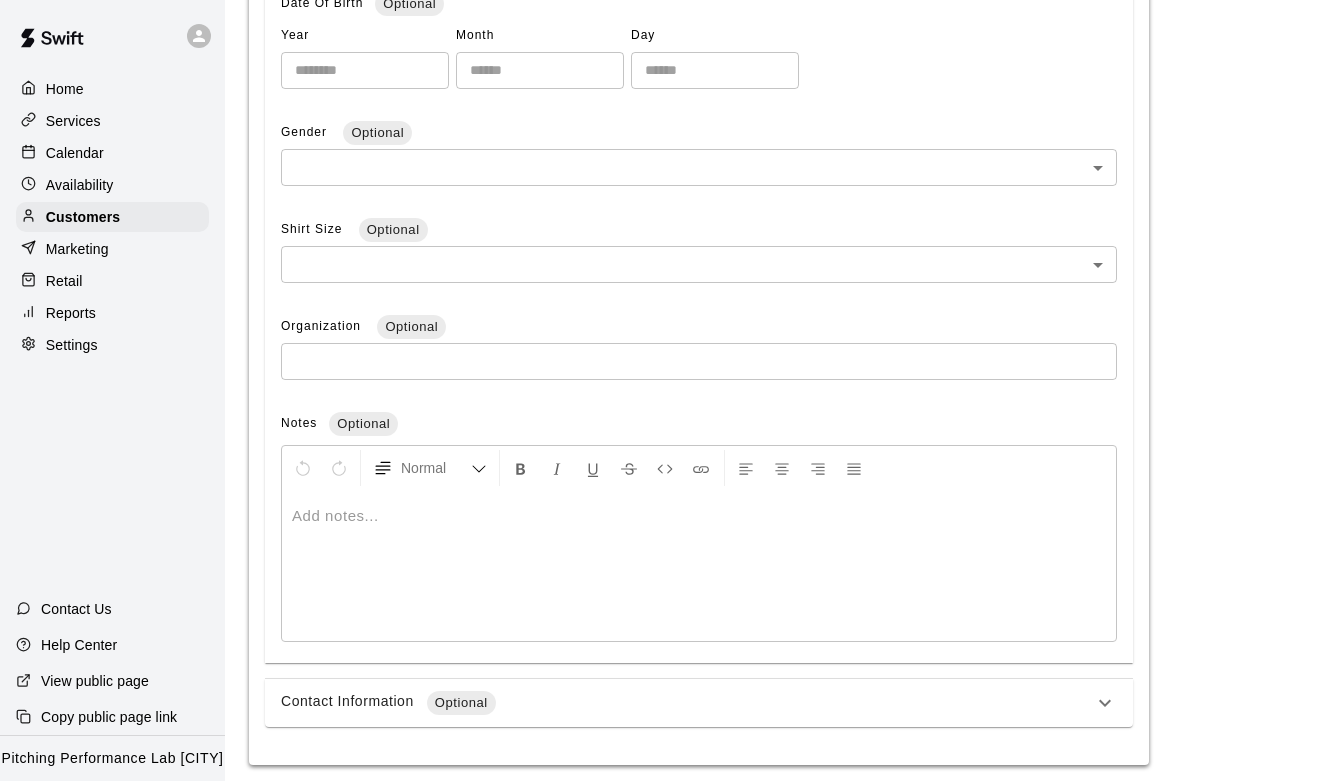 scroll, scrollTop: 699, scrollLeft: 0, axis: vertical 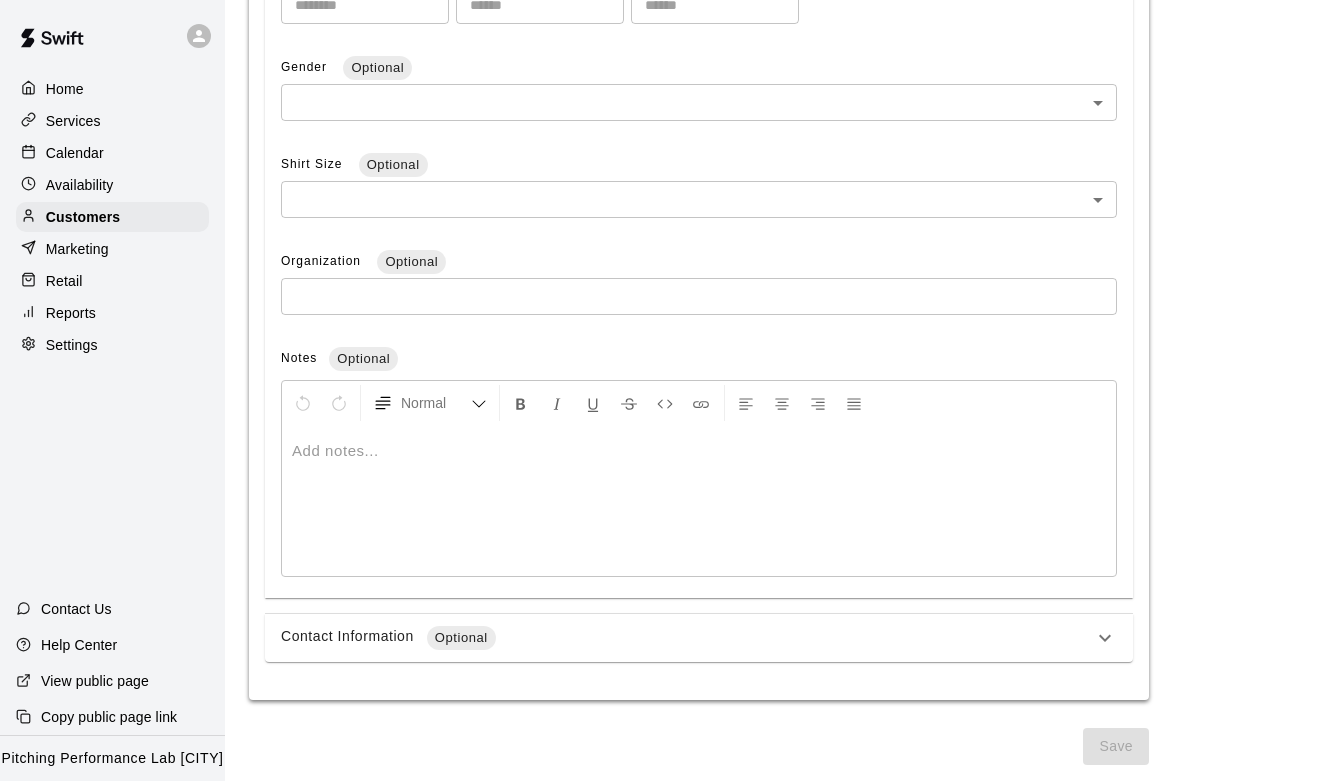 click on "Contact Information Optional" at bounding box center (699, 638) 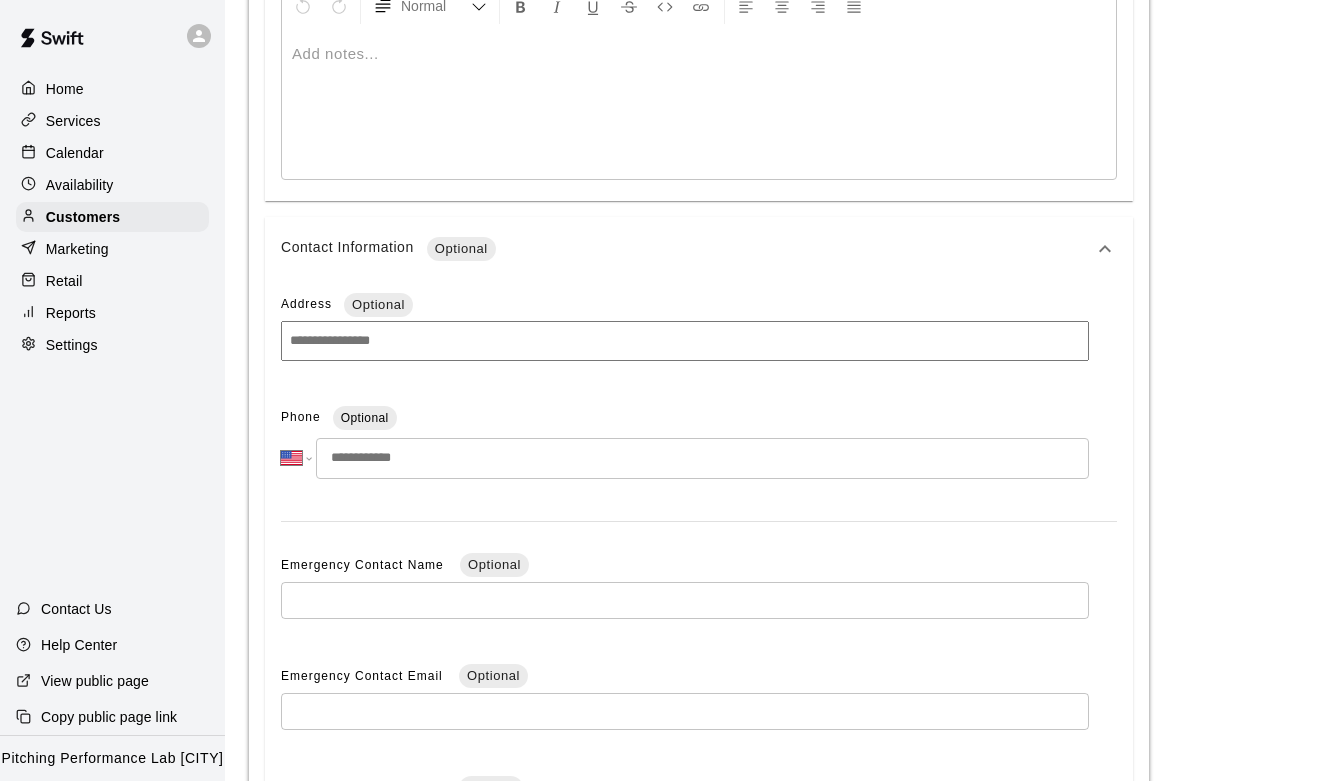 scroll, scrollTop: 1243, scrollLeft: 0, axis: vertical 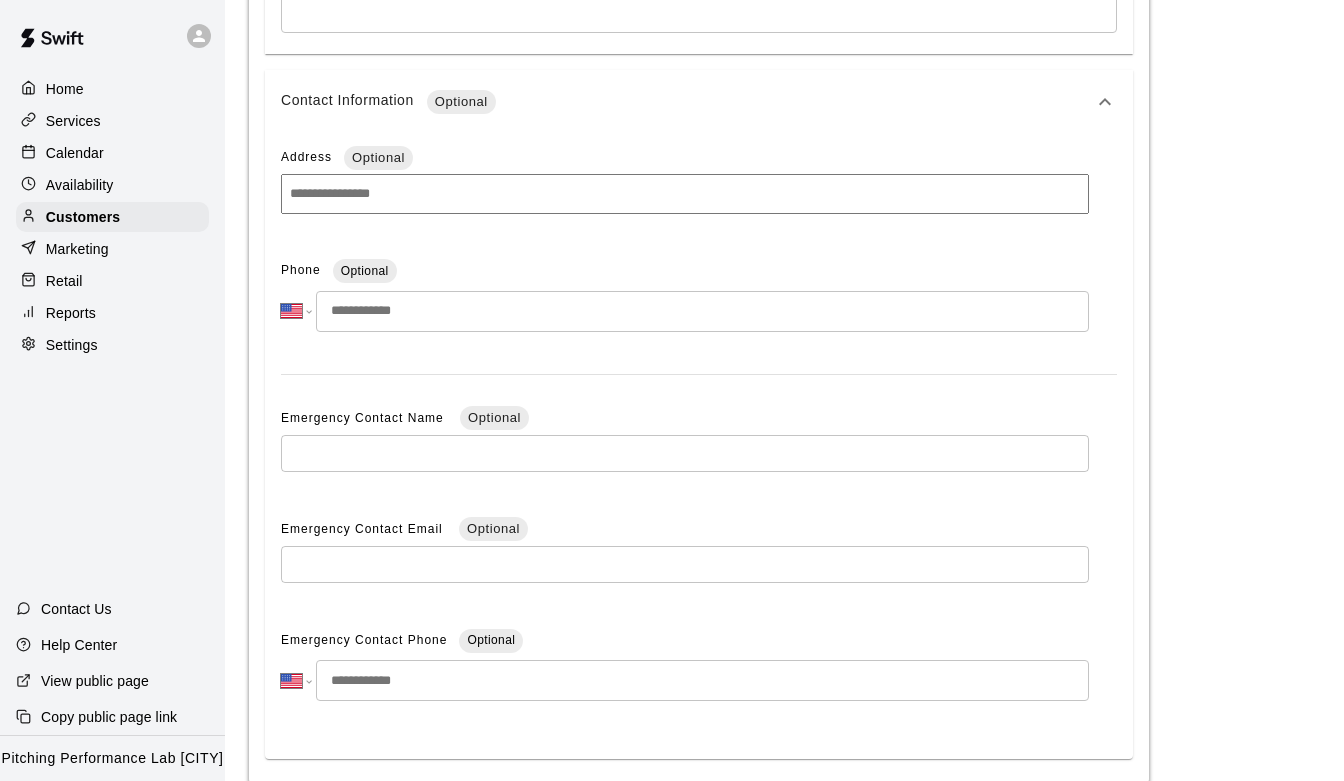 click at bounding box center (702, 311) 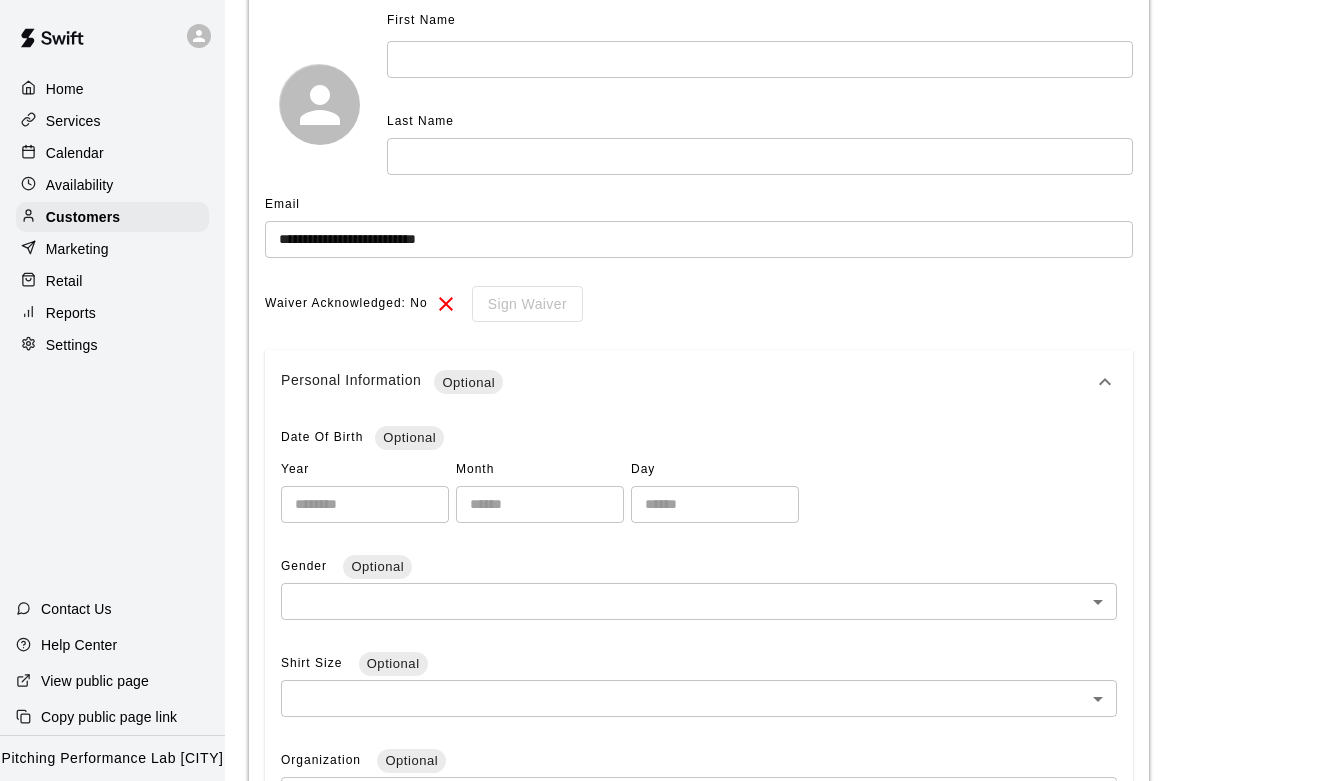 scroll, scrollTop: 0, scrollLeft: 0, axis: both 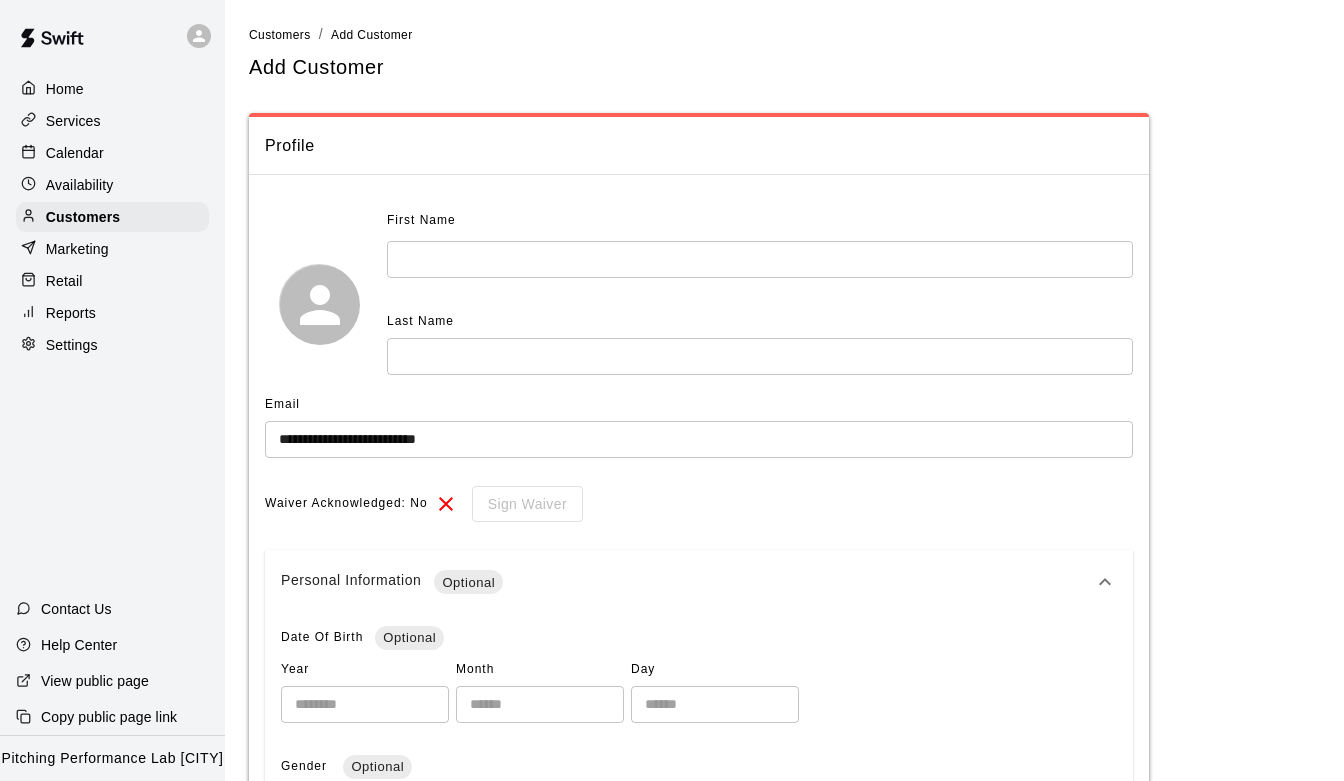 type on "**********" 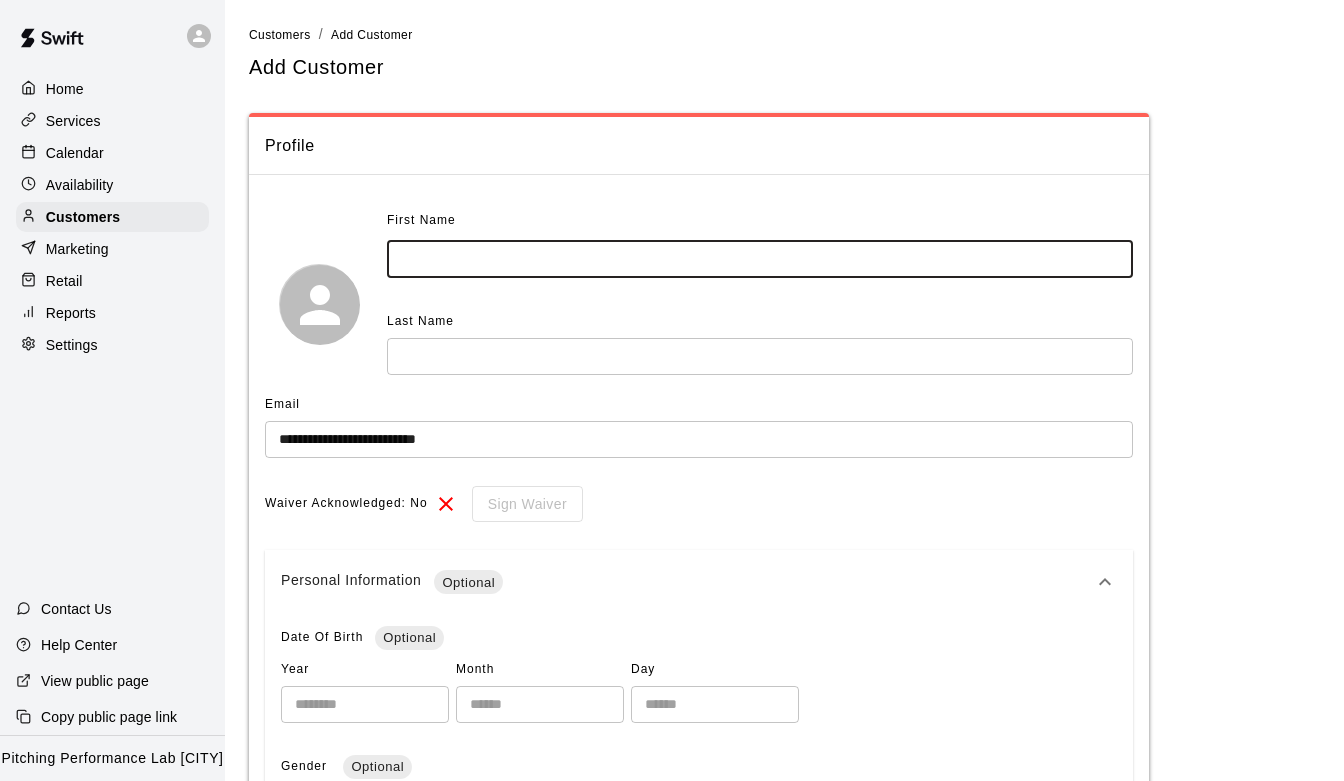 click at bounding box center (760, 259) 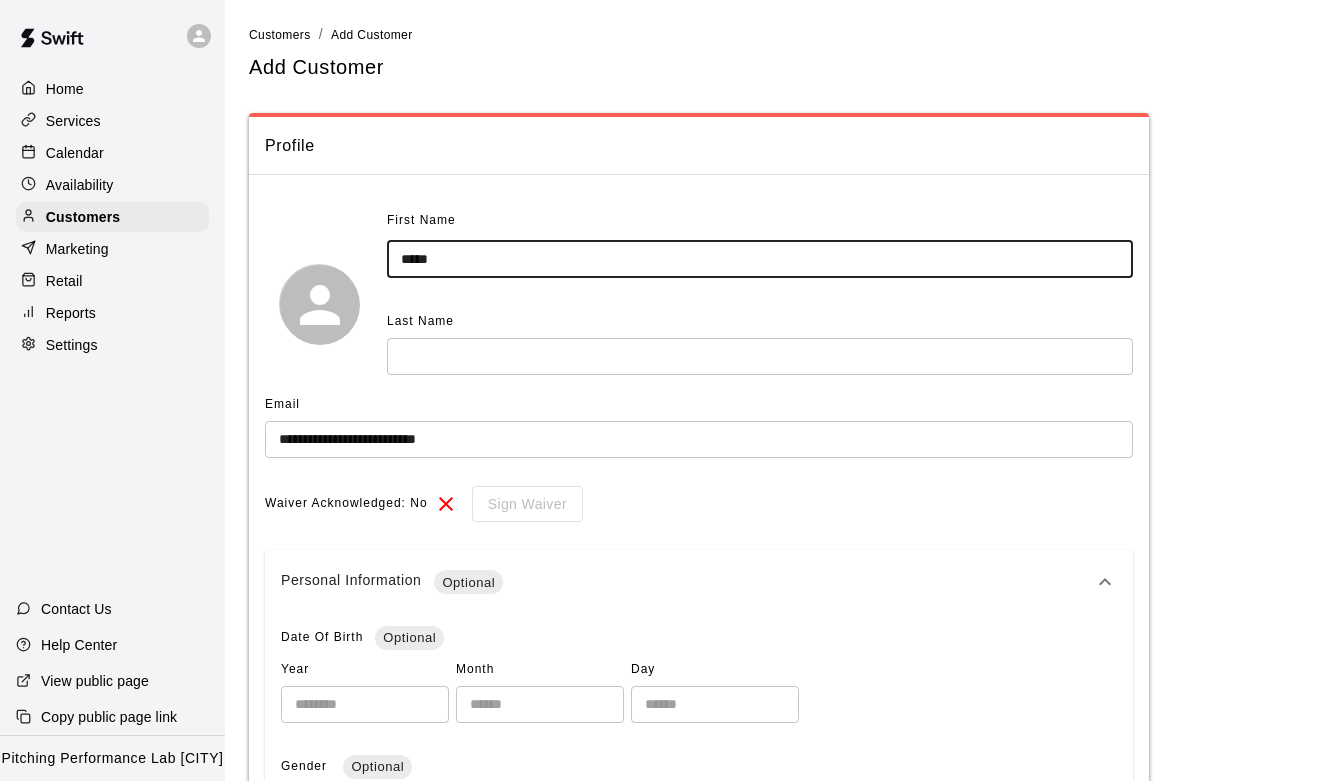 type on "*****" 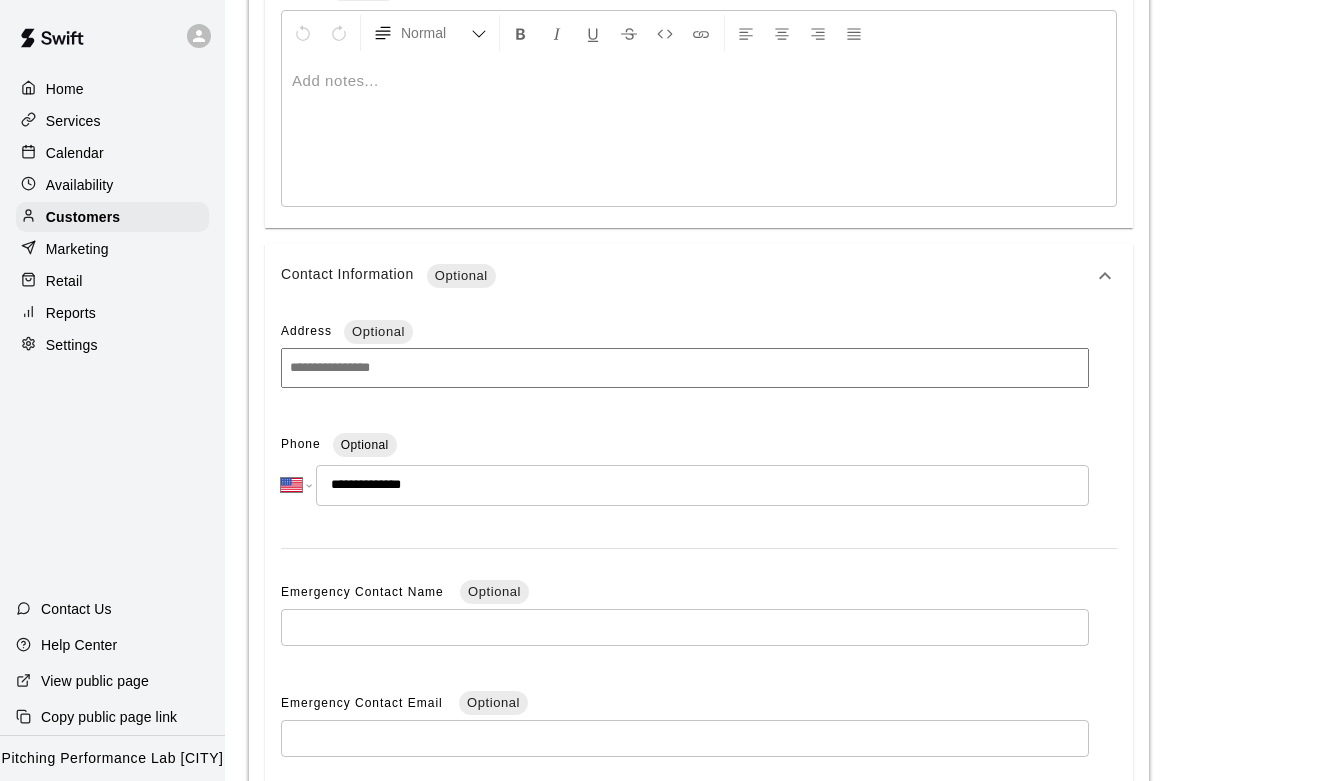 scroll, scrollTop: 1329, scrollLeft: 0, axis: vertical 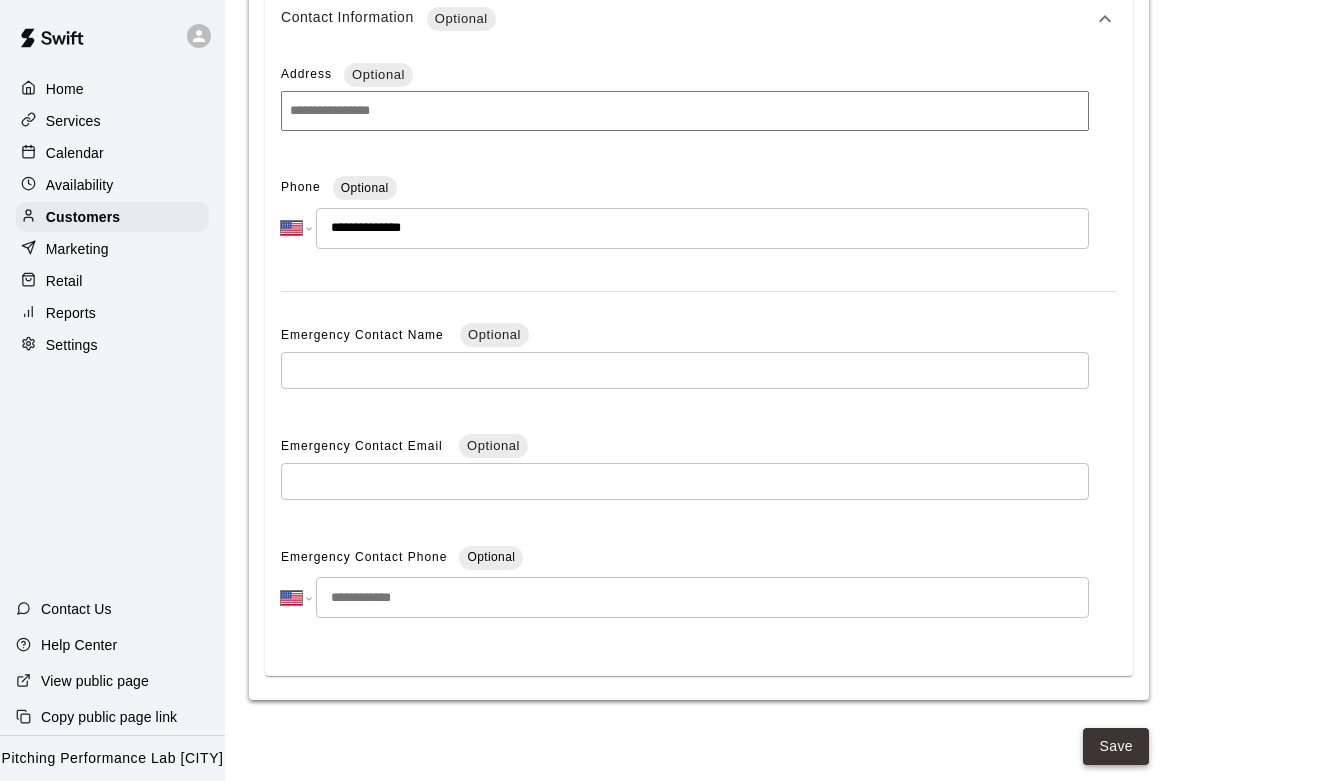 type on "**********" 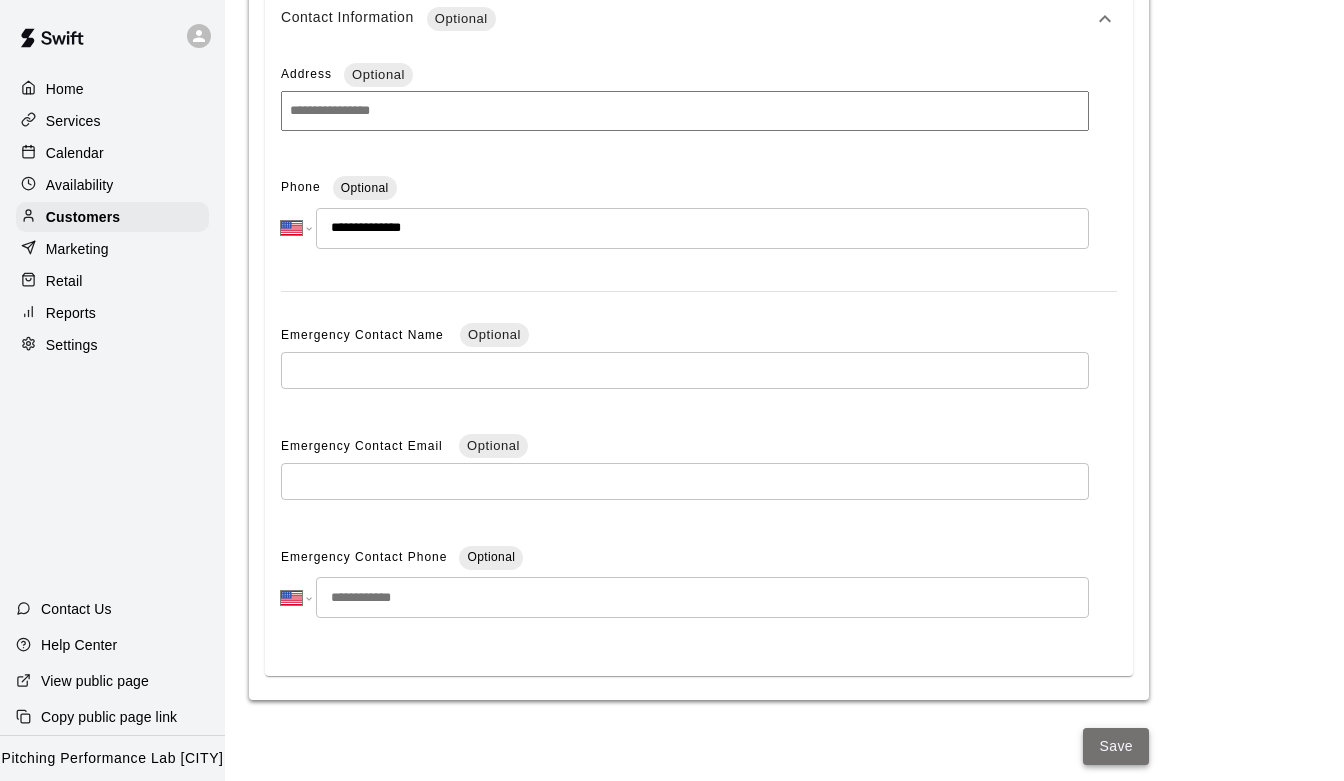 click on "Save" at bounding box center (1116, 746) 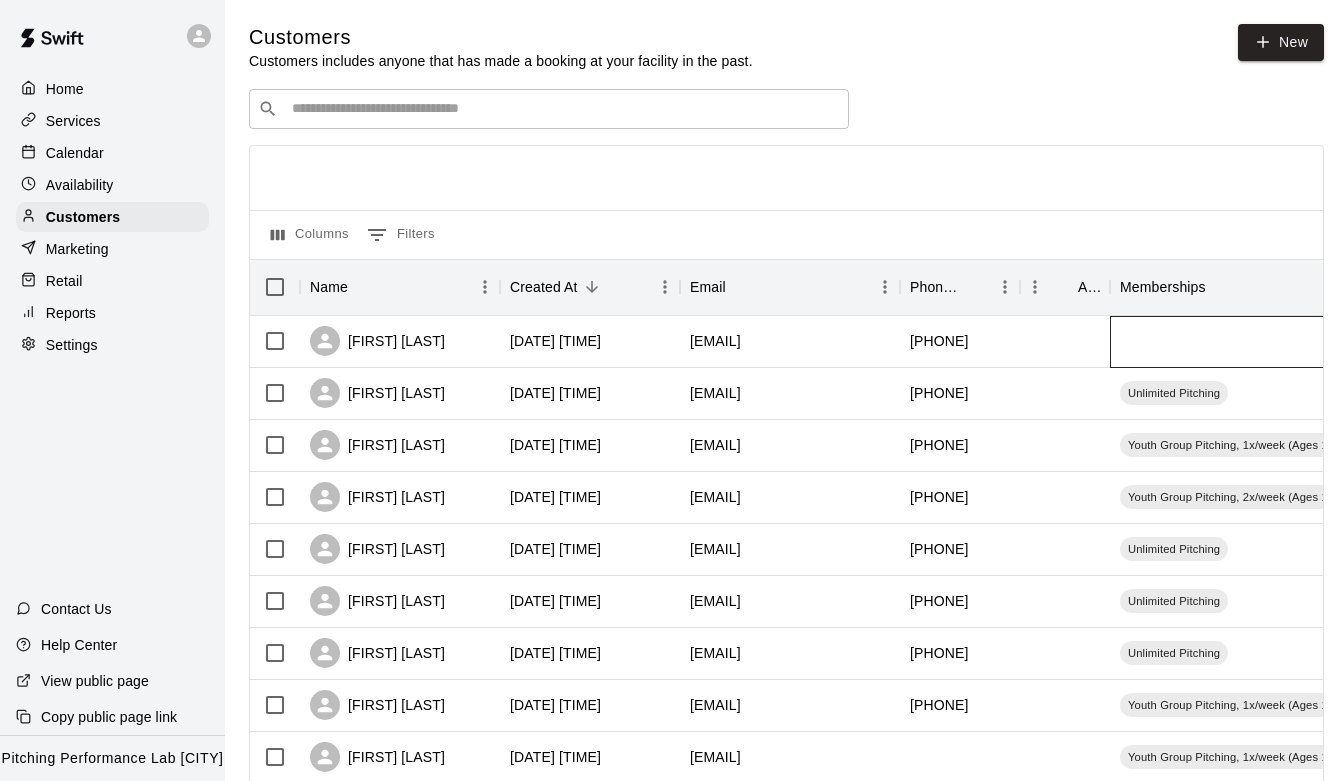 click at bounding box center [1260, 342] 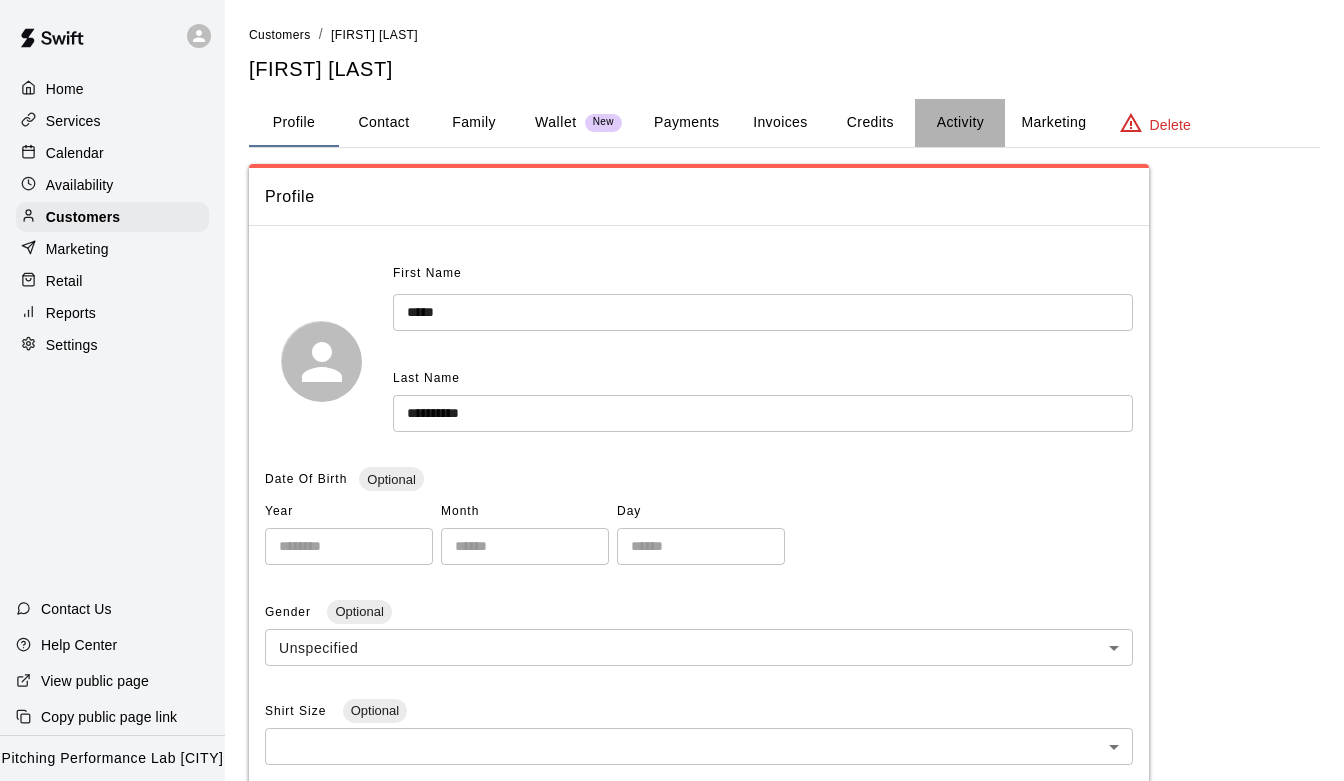 click on "Activity" at bounding box center (960, 123) 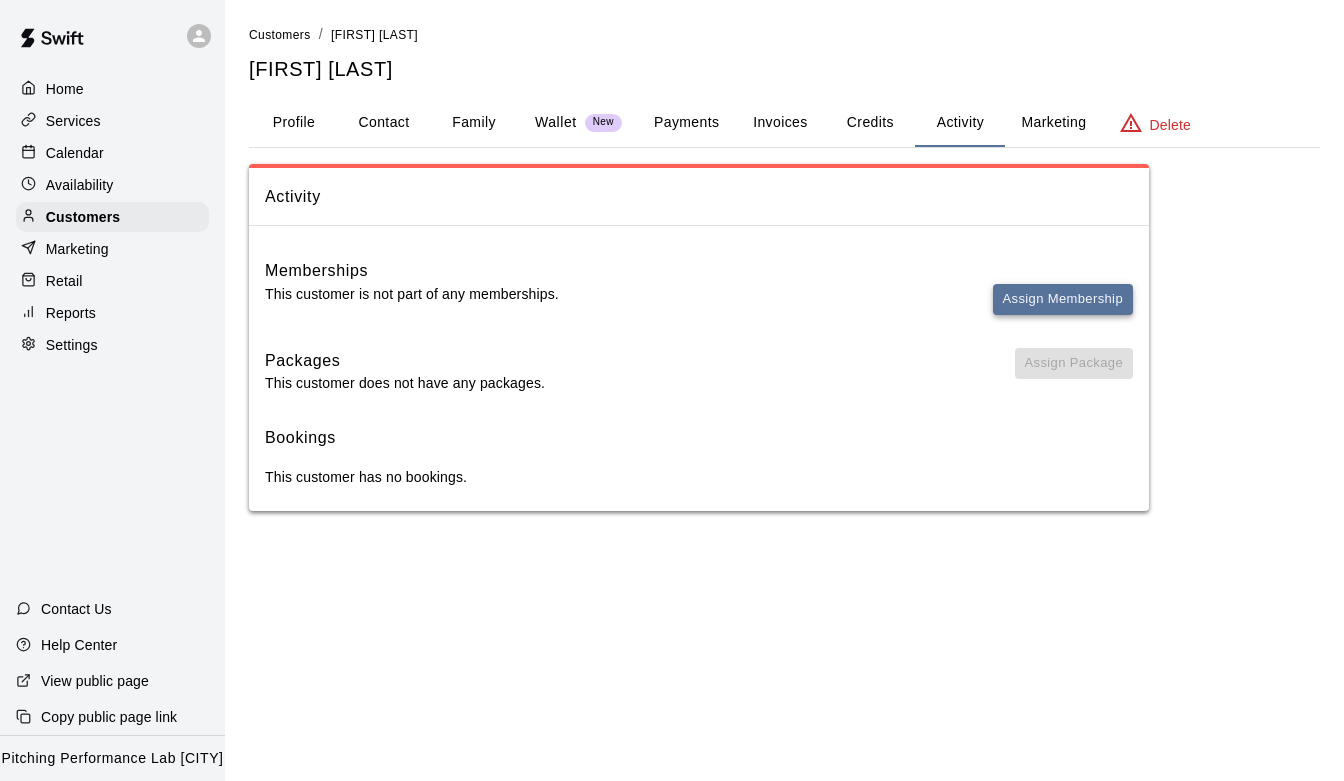click on "Assign Membership" at bounding box center (1063, 299) 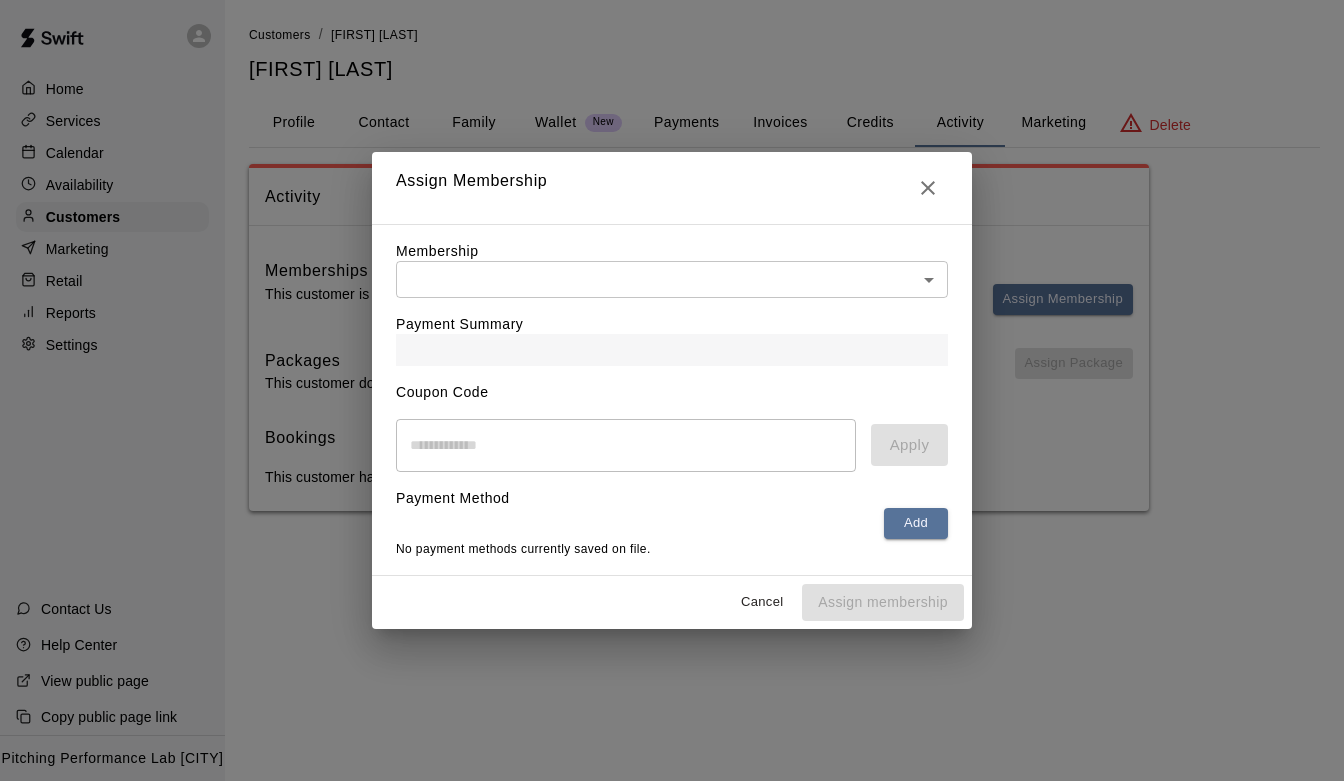 click on "Home Services Calendar Availability Customers Marketing Retail Reports Settings Contact Us Help Center View public page Copy public page link Pitching Performance Lab Louisville Customers / Bryce Abrahamson Bryce Abrahamson Profile Contact Family Wallet New Payments Invoices Credits Activity Marketing Delete Activity Memberships This customer is not part of any memberships. Assign Membership Packages This customer does not have any packages. Assign Package Bookings This customer has no bookings. Swift - Edit Customer Close cross-small Assign Membership Membership ​ ​ Payment Summary Coupon Code ​ Apply Payment Method   Add No payment methods currently saved on file. Cancel Assign membership" at bounding box center (672, 275) 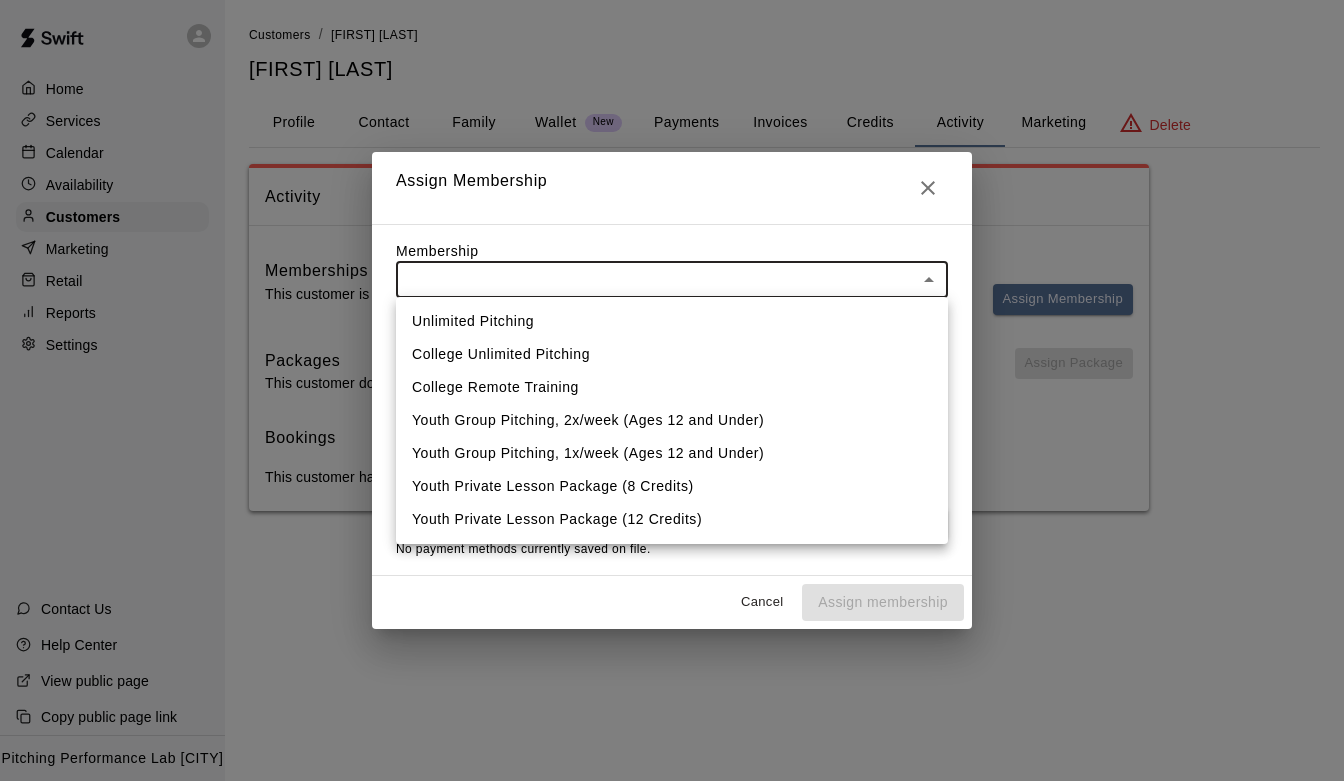 click on "Unlimited Pitching" at bounding box center (672, 321) 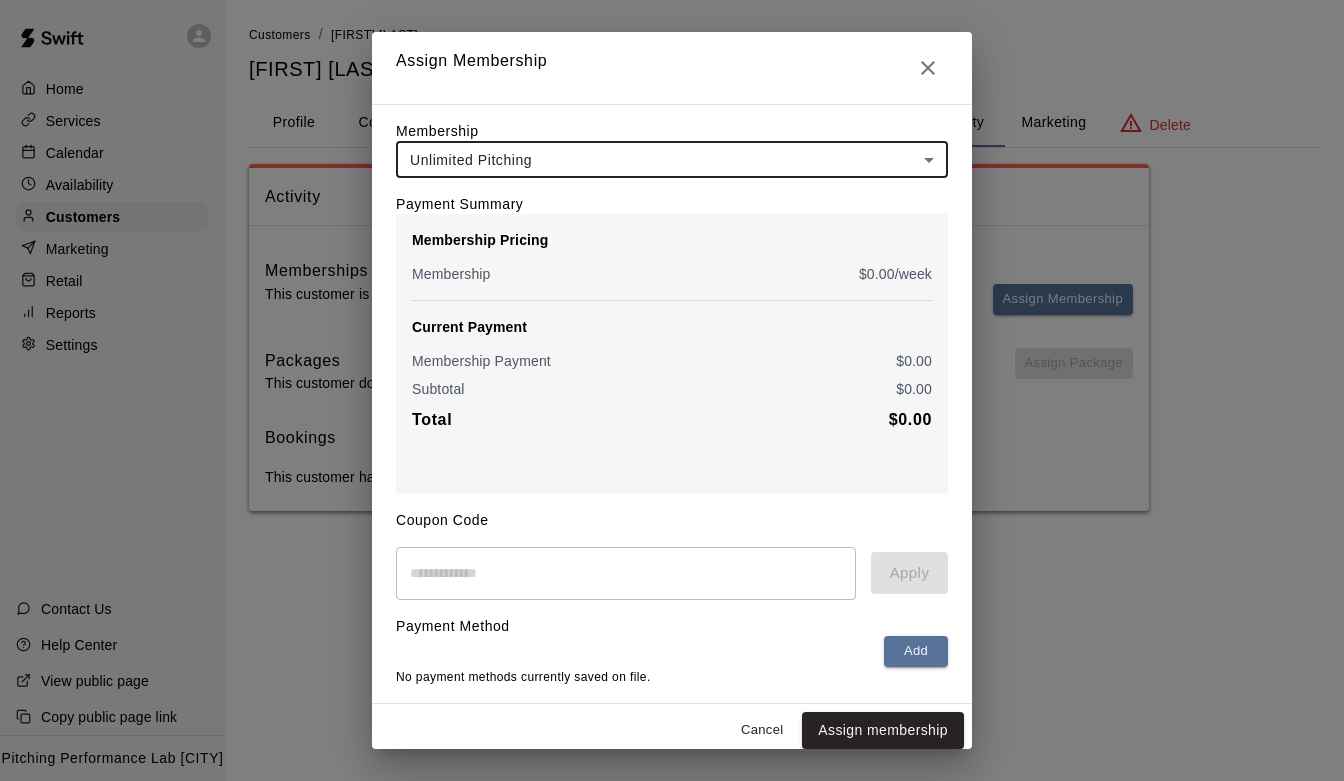 scroll, scrollTop: 11, scrollLeft: 0, axis: vertical 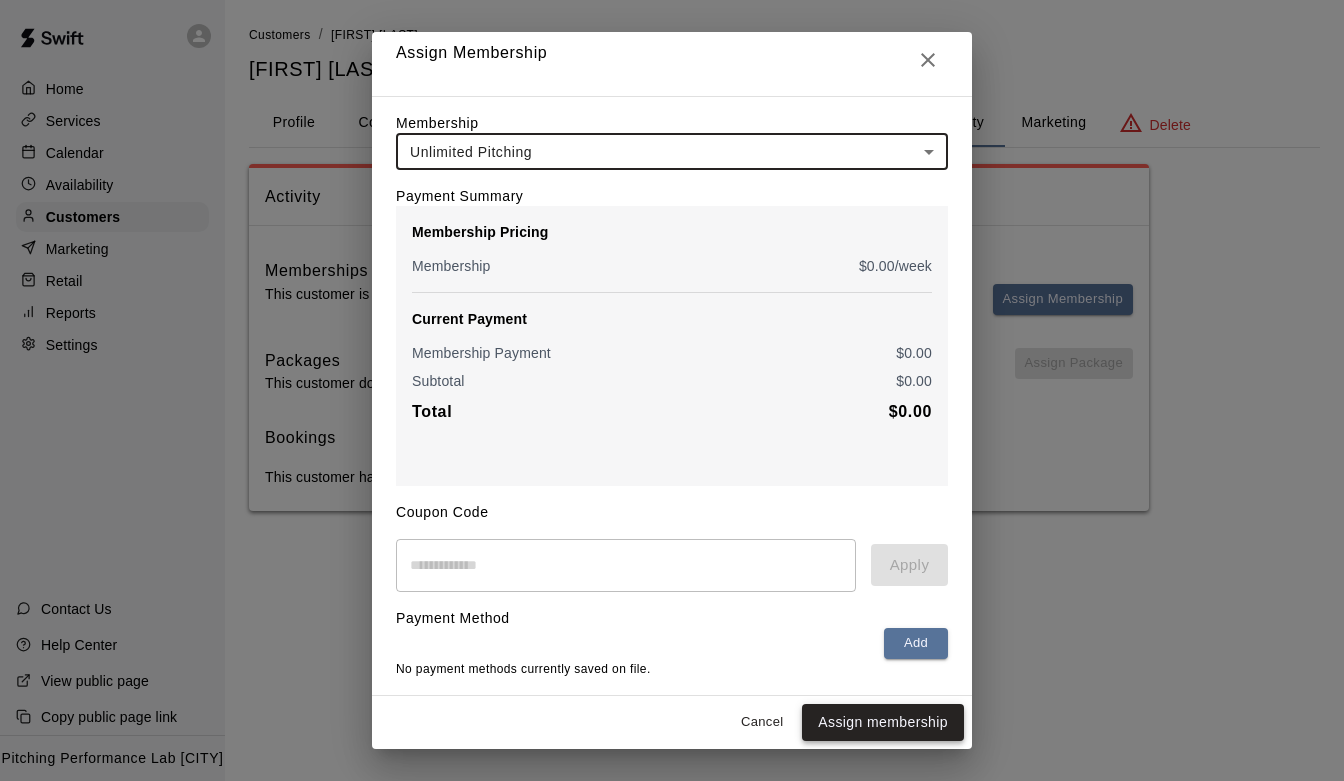 click on "Assign membership" at bounding box center [883, 722] 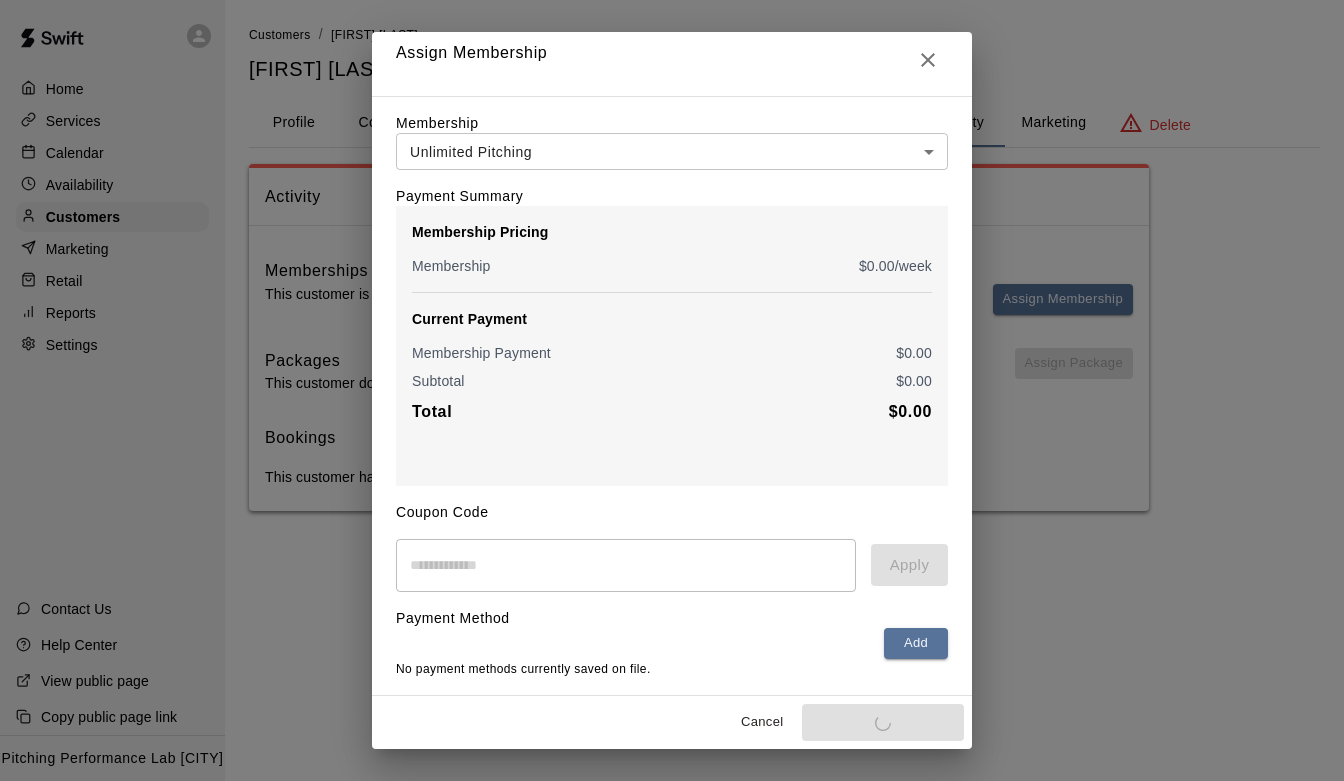 scroll, scrollTop: 0, scrollLeft: 0, axis: both 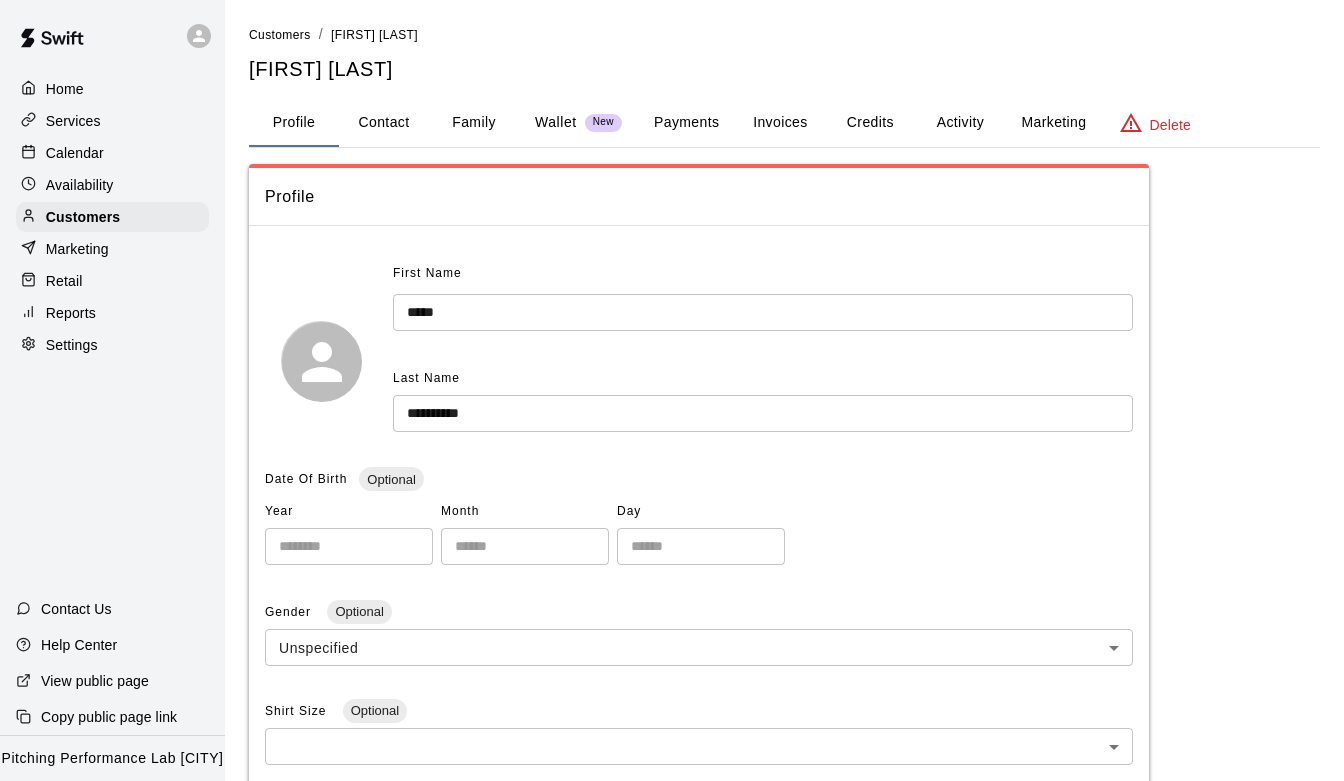 click on "Home" at bounding box center (112, 89) 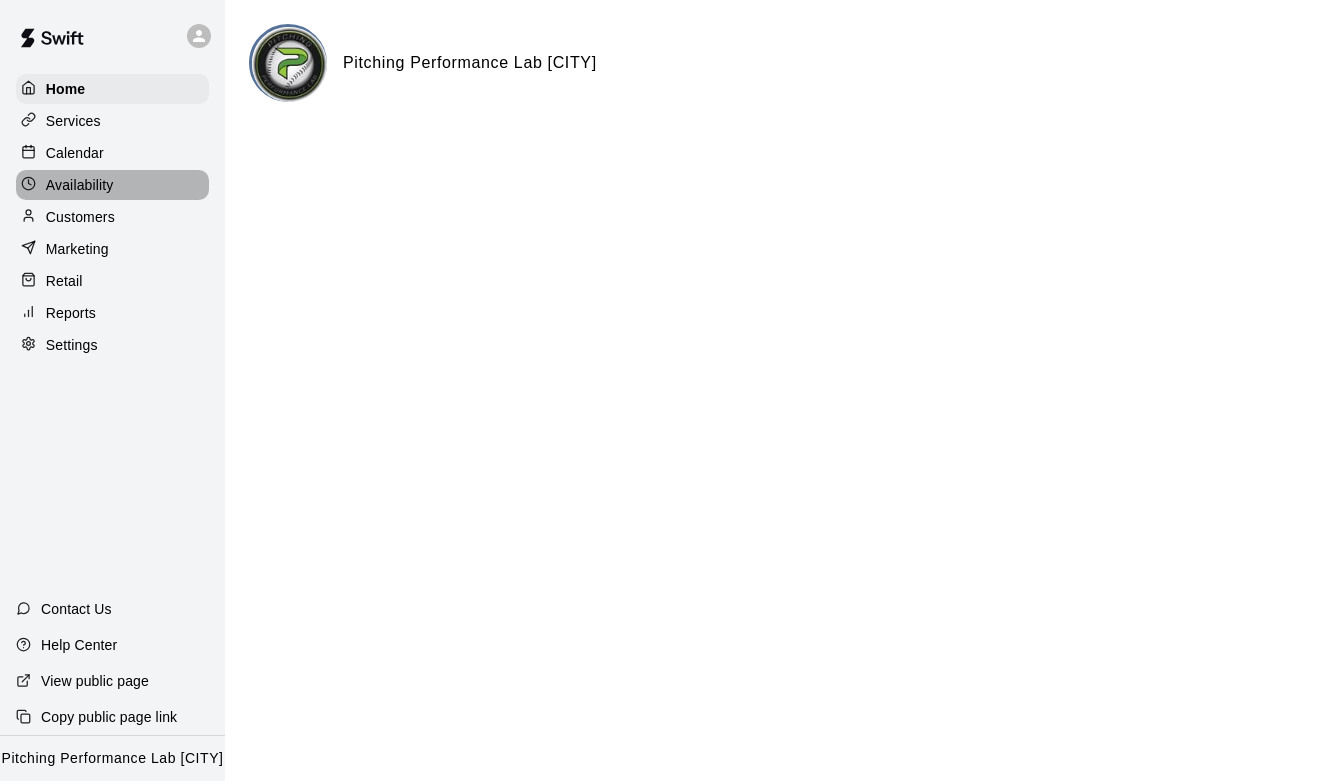 click on "Availability" at bounding box center [112, 185] 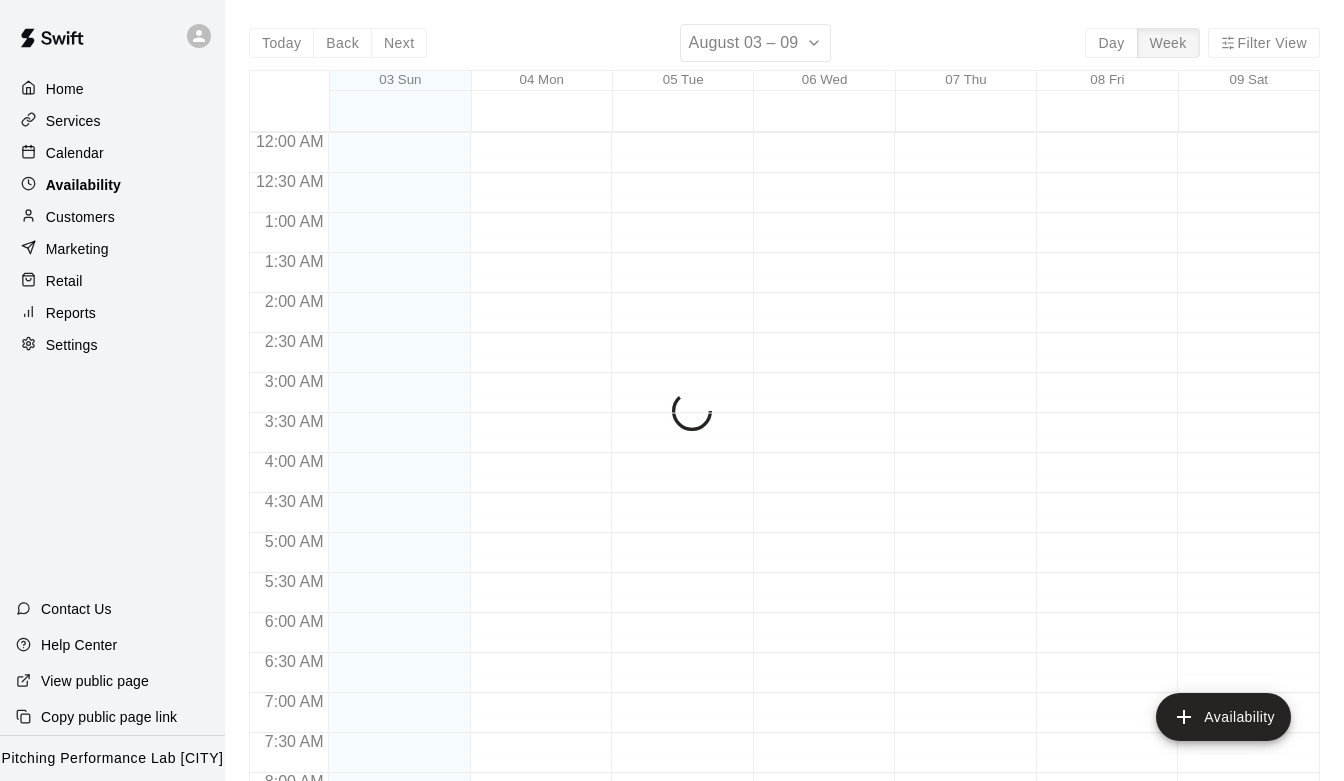 scroll, scrollTop: 1250, scrollLeft: 0, axis: vertical 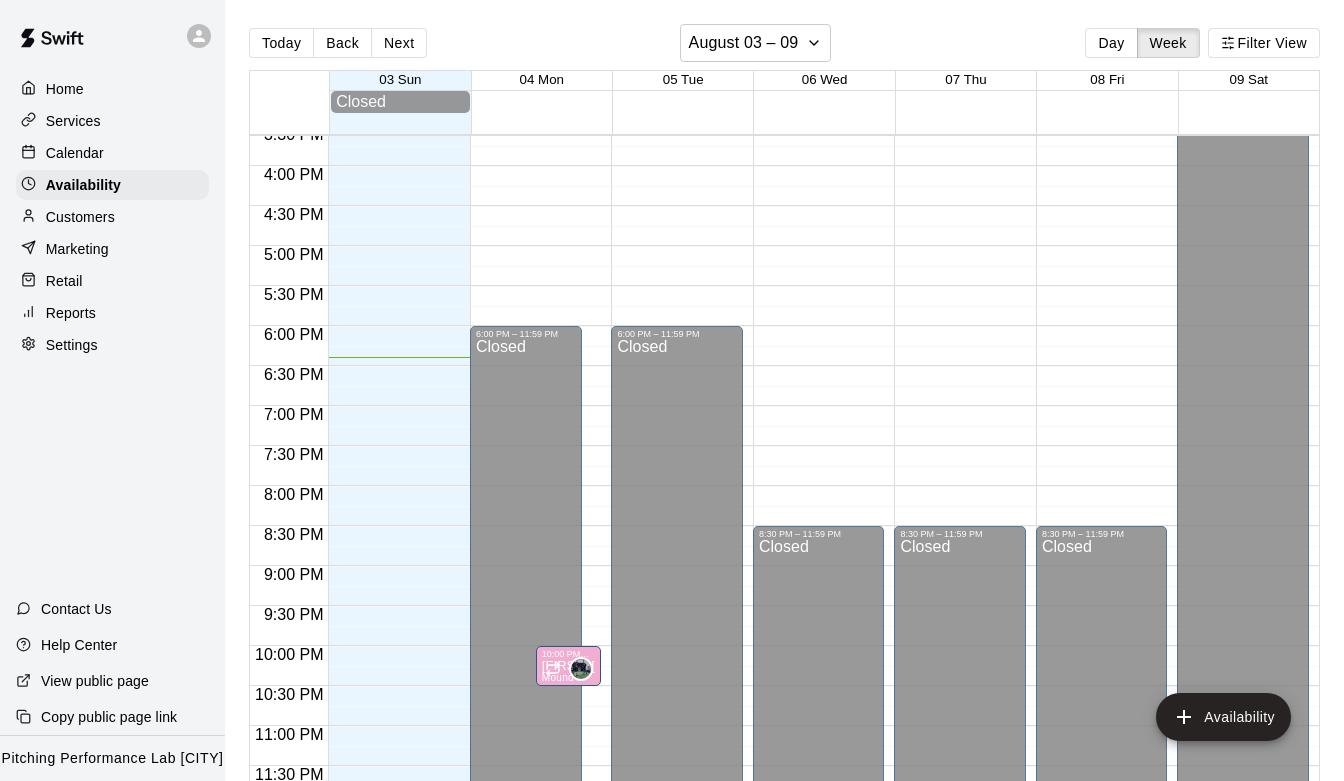 click on "Home" at bounding box center (112, 89) 